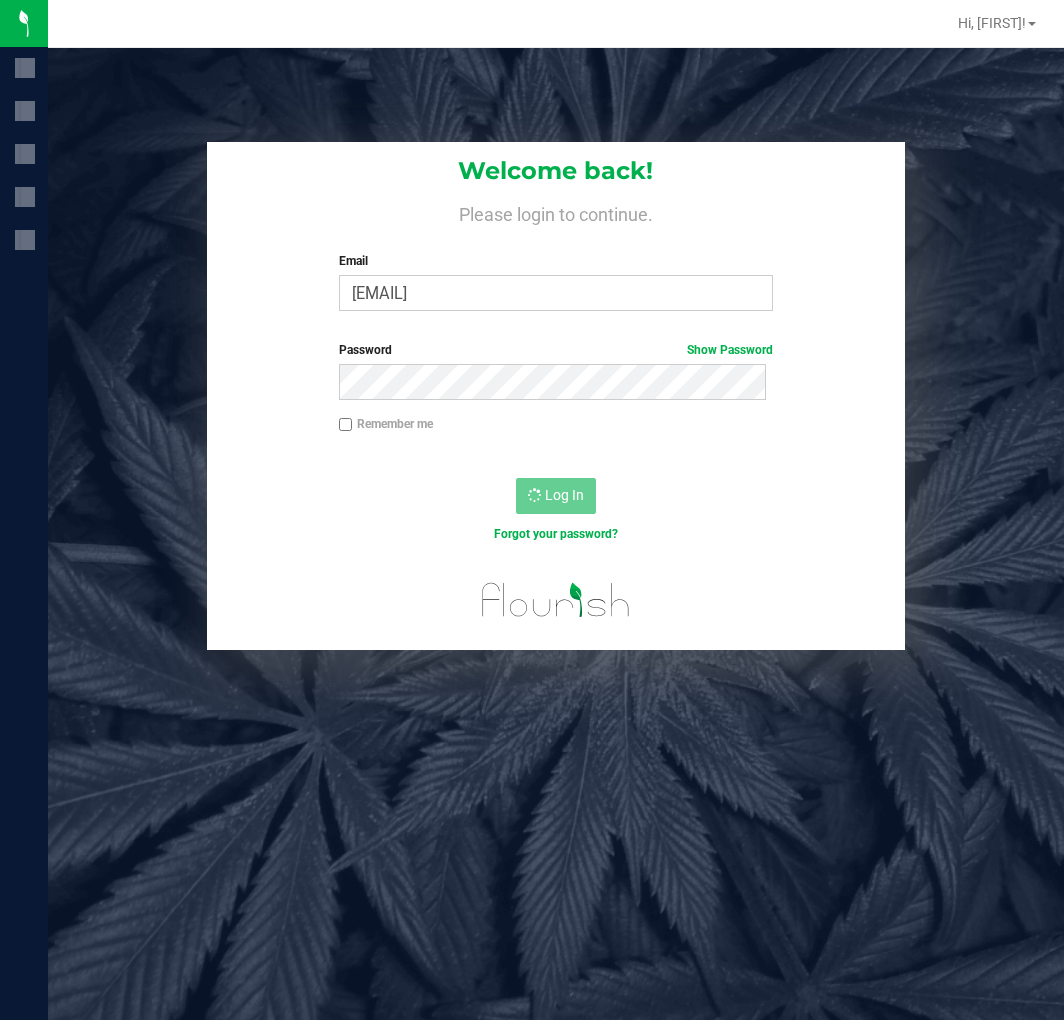 scroll, scrollTop: 0, scrollLeft: 0, axis: both 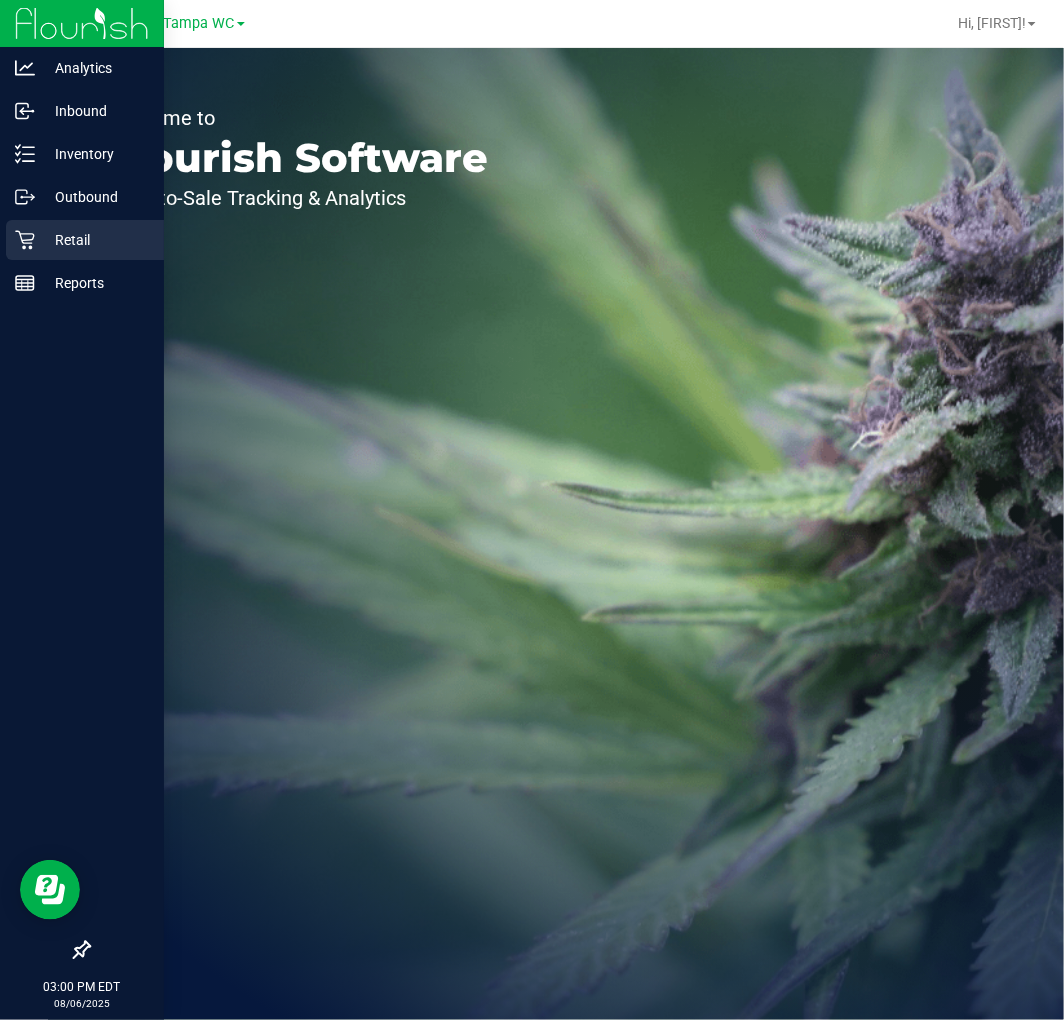 click 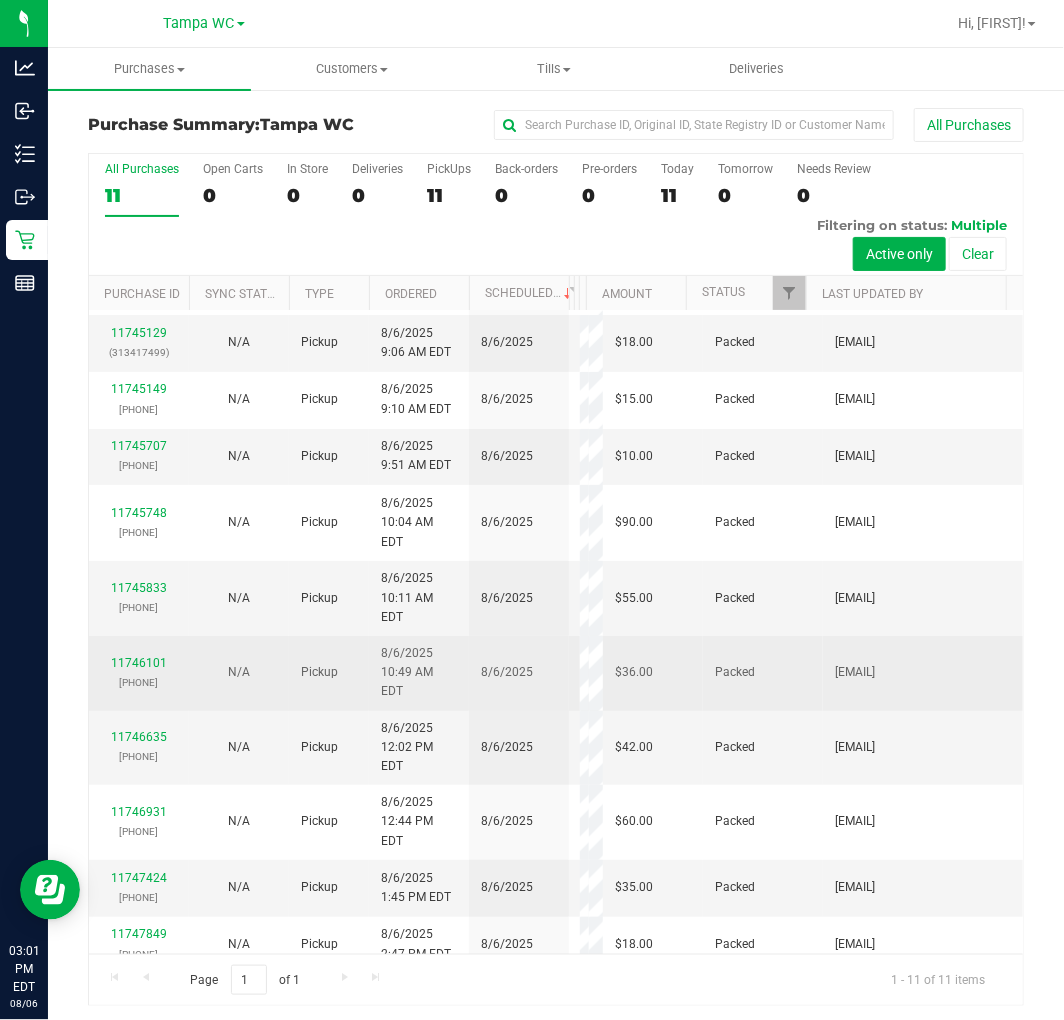 scroll, scrollTop: 82, scrollLeft: 0, axis: vertical 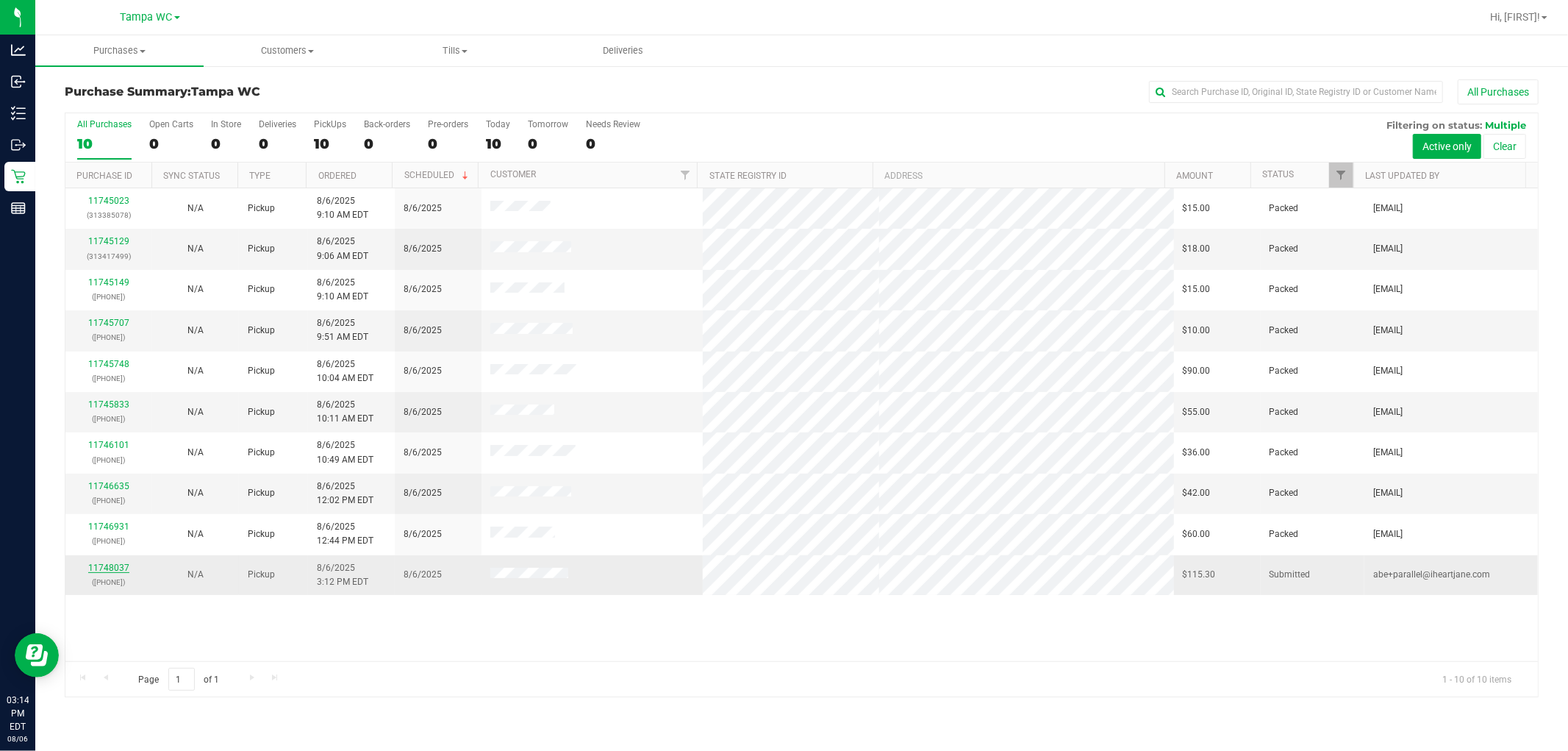 click on "11748037" at bounding box center (109, 568) 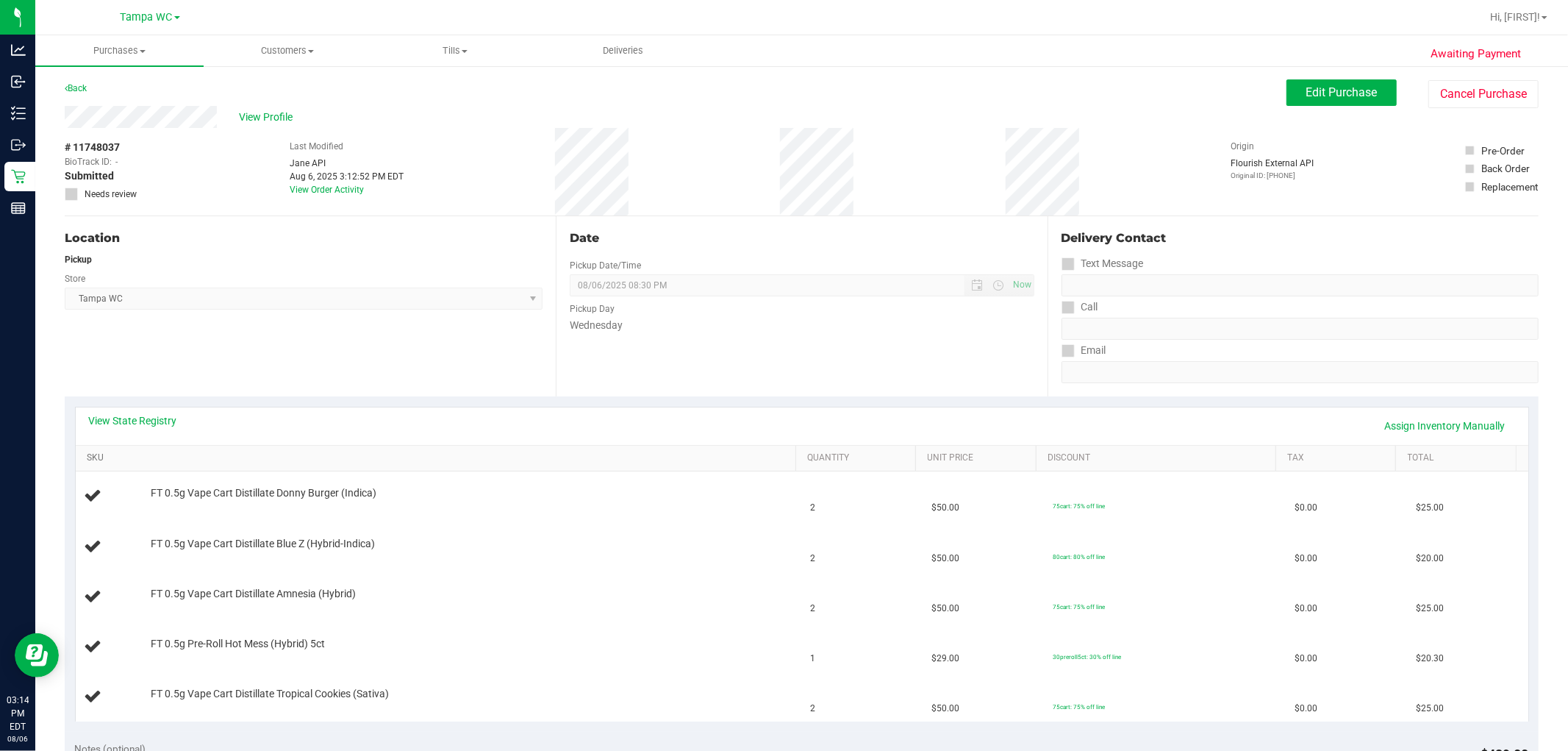 click on "SKU" at bounding box center [438, 458] 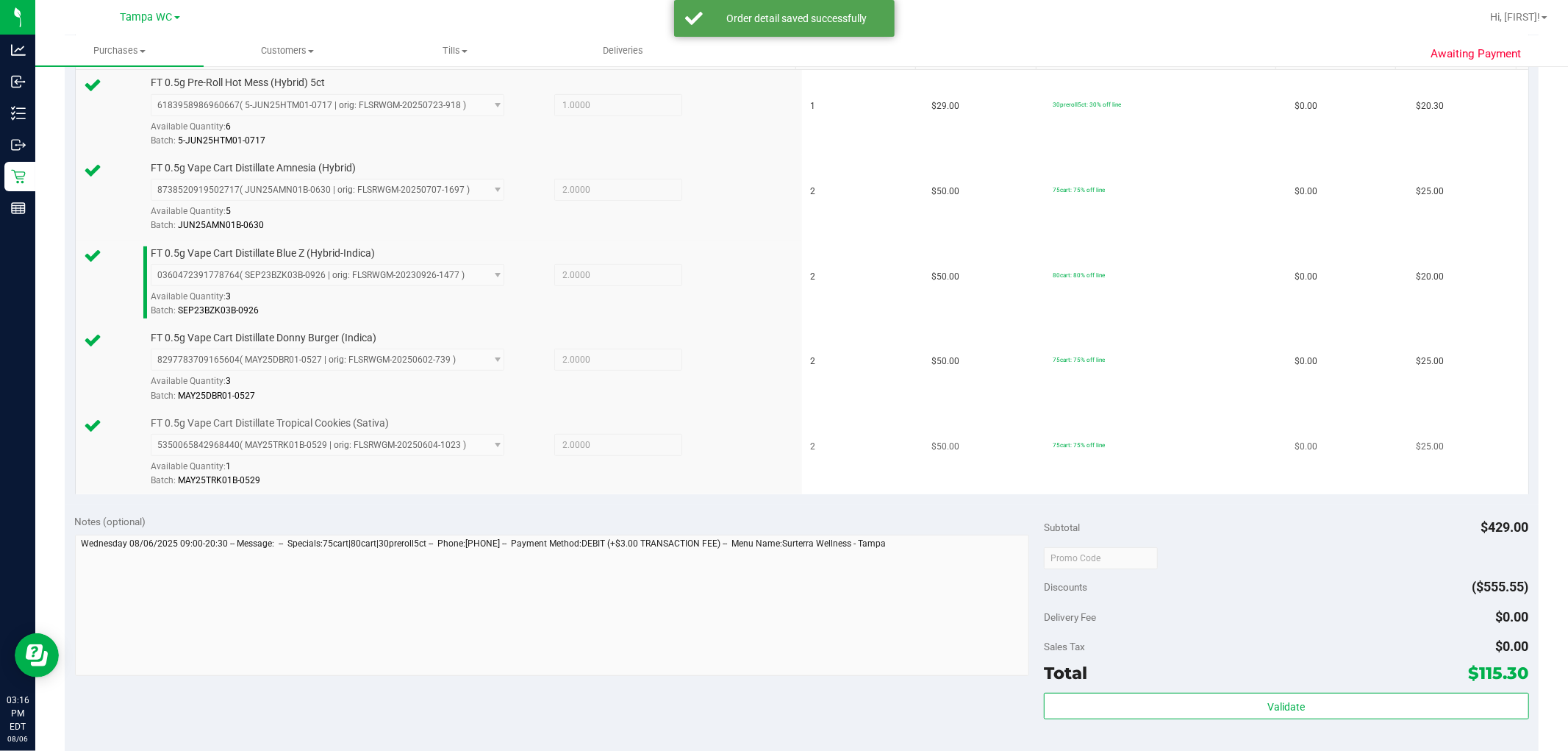 scroll, scrollTop: 408, scrollLeft: 0, axis: vertical 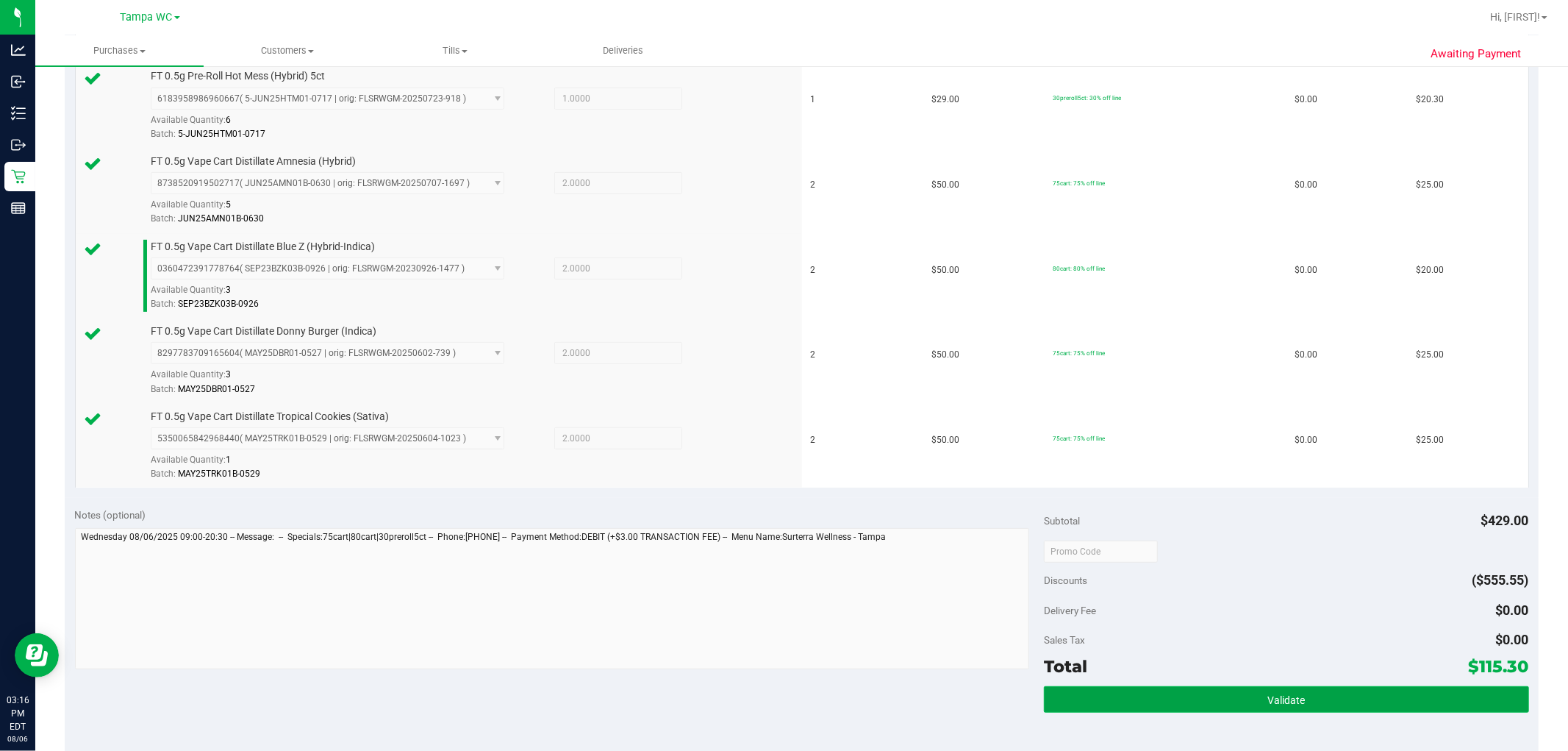 click on "Validate" at bounding box center (1286, 700) 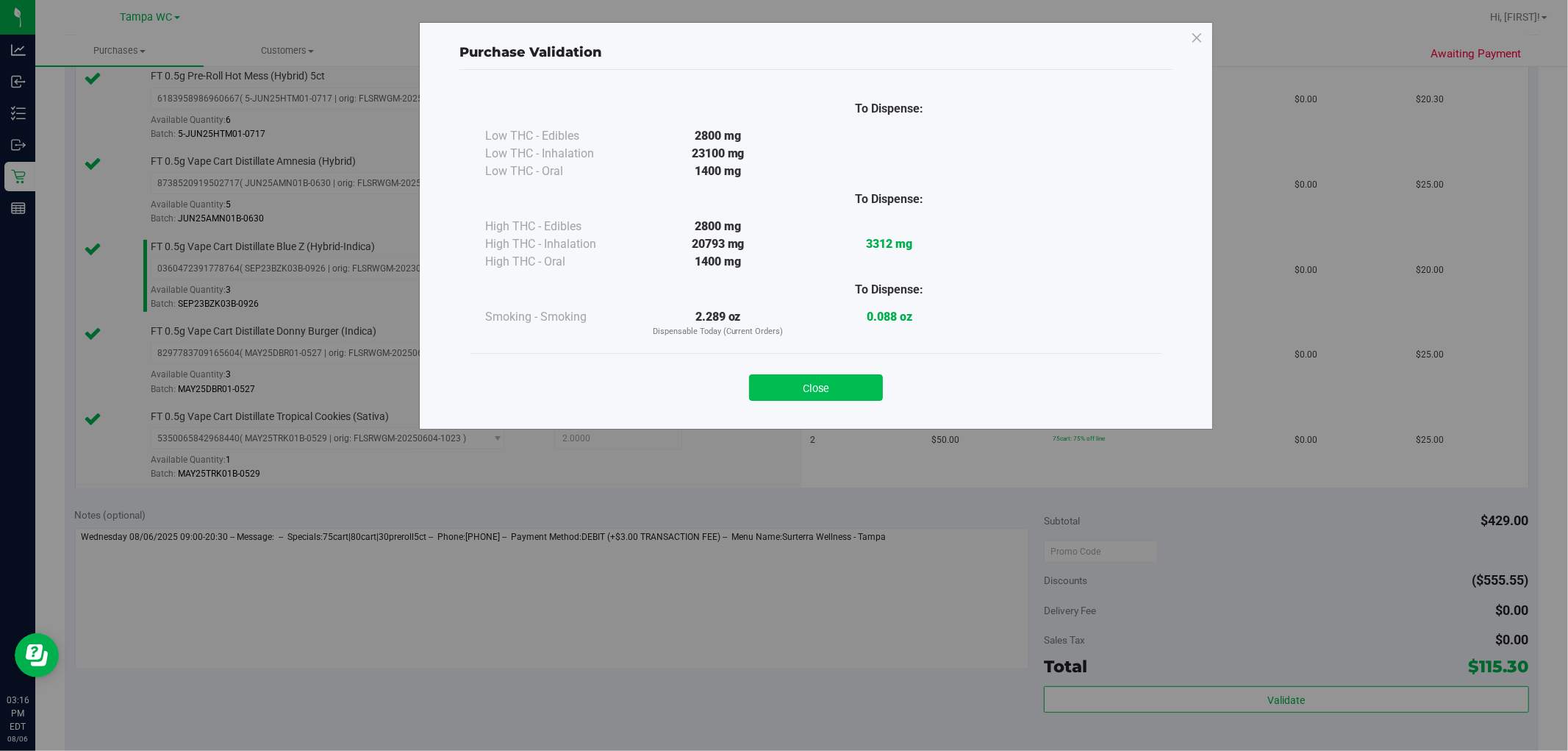 click on "Close" at bounding box center (816, 388) 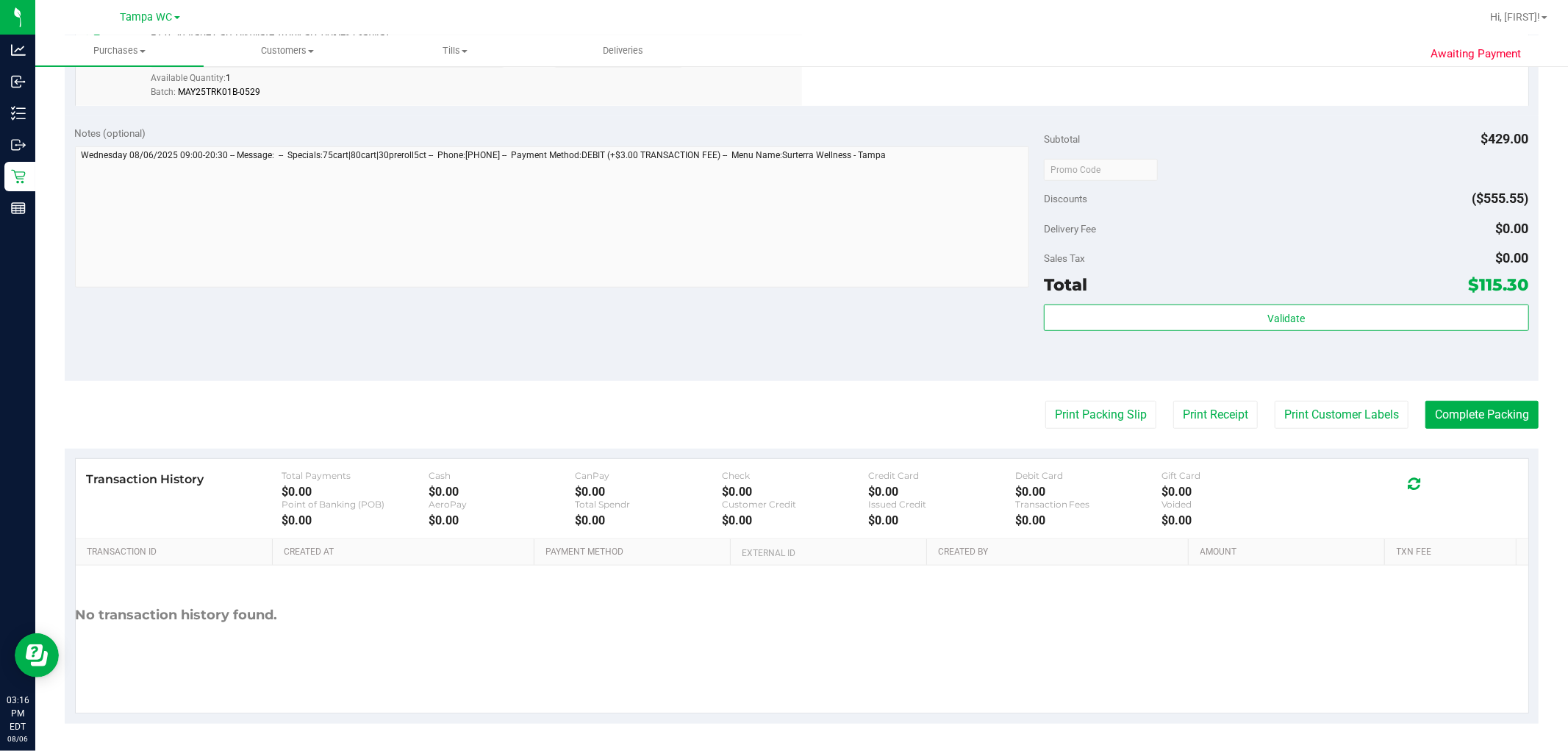 scroll, scrollTop: 794, scrollLeft: 0, axis: vertical 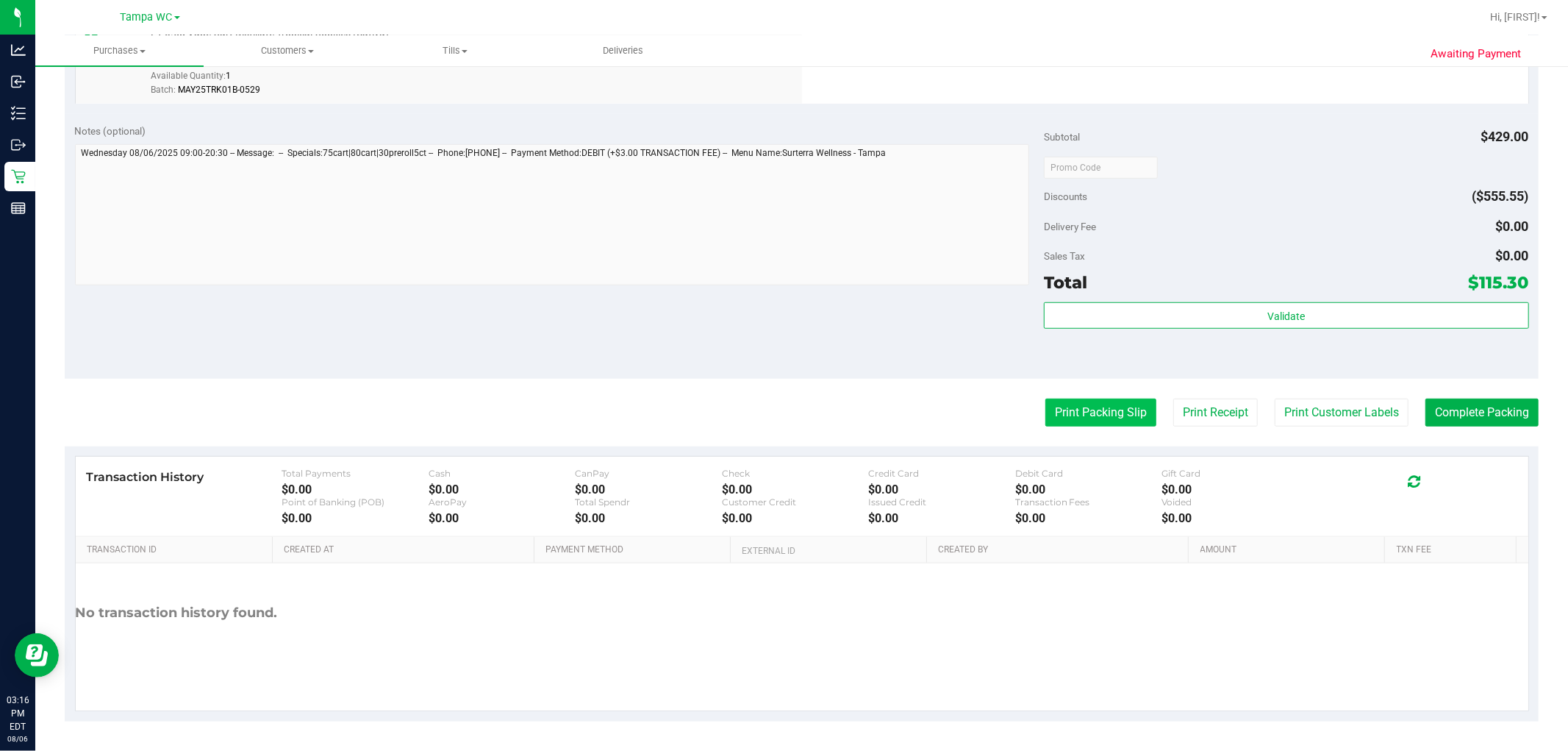 click on "Print Packing Slip" at bounding box center [1100, 413] 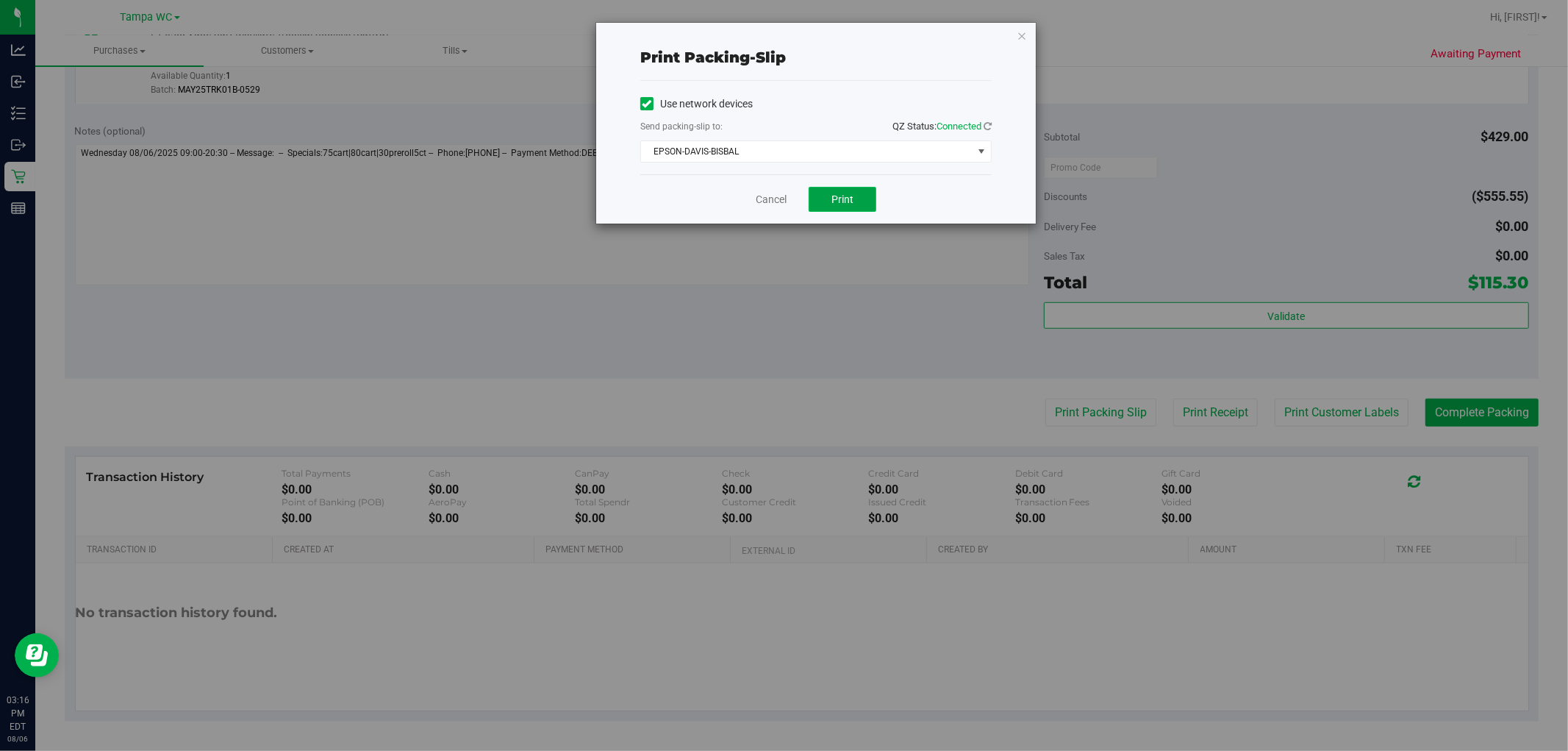 click on "Print" at bounding box center [842, 199] 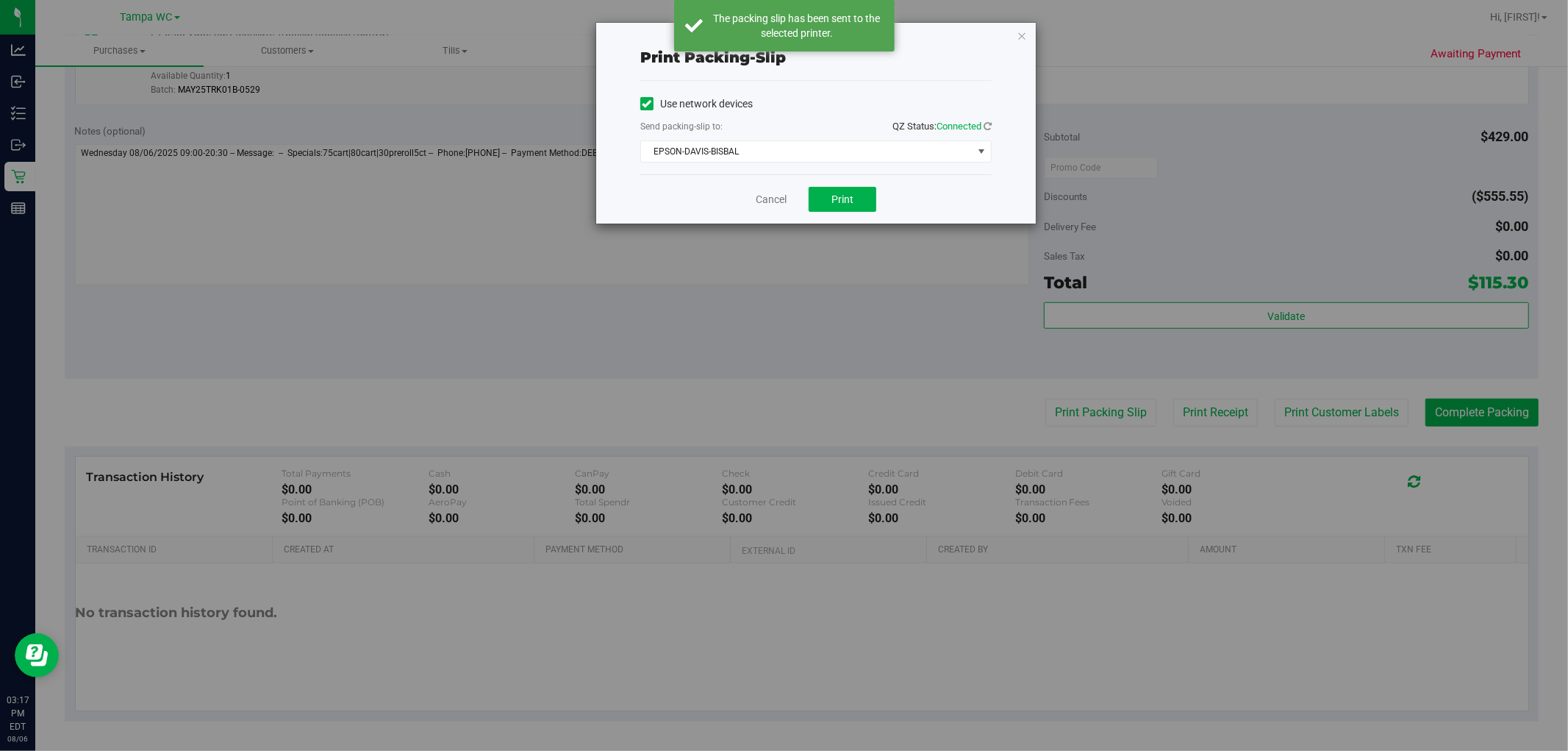click on "Cancel
Print" at bounding box center [816, 199] 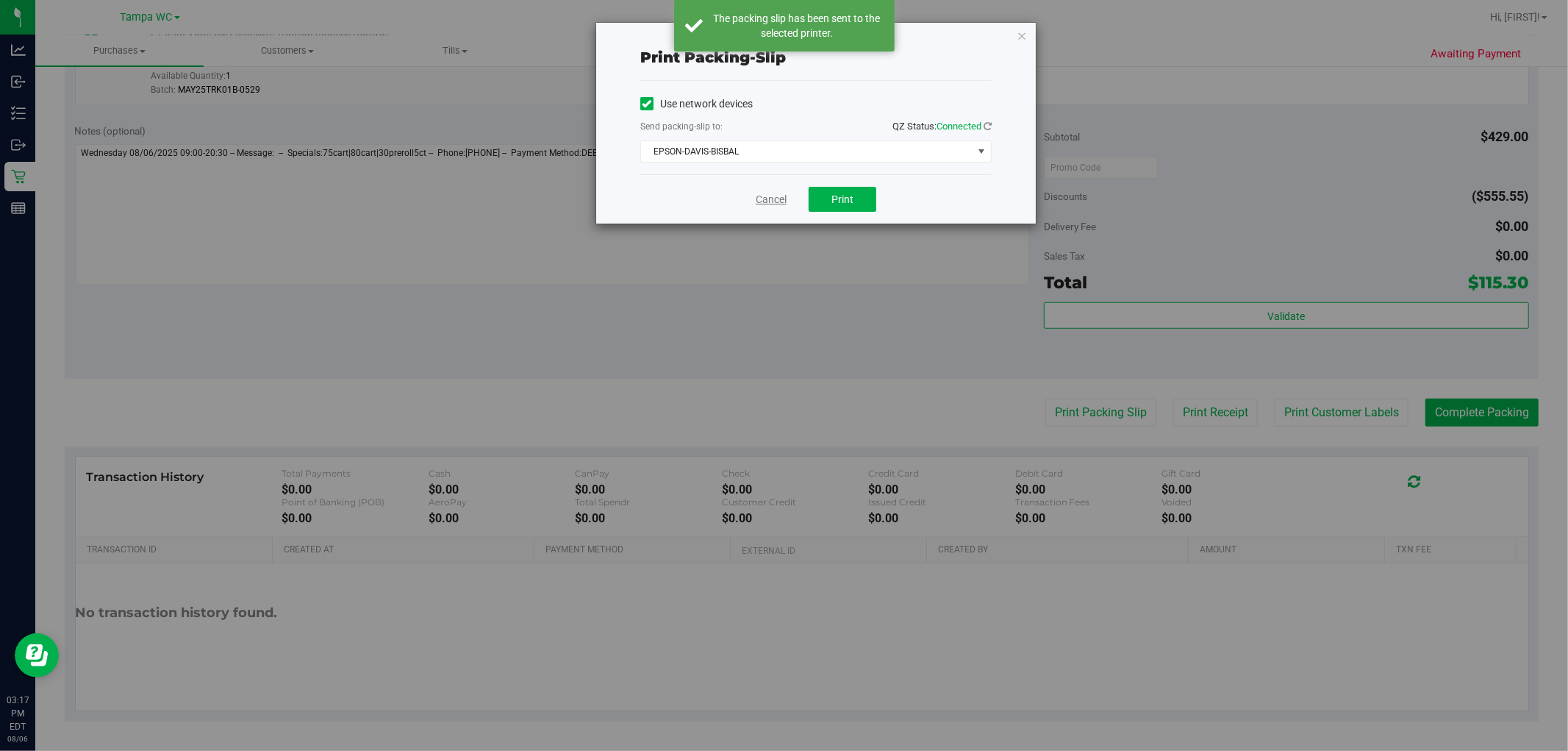 click on "Cancel" at bounding box center [771, 199] 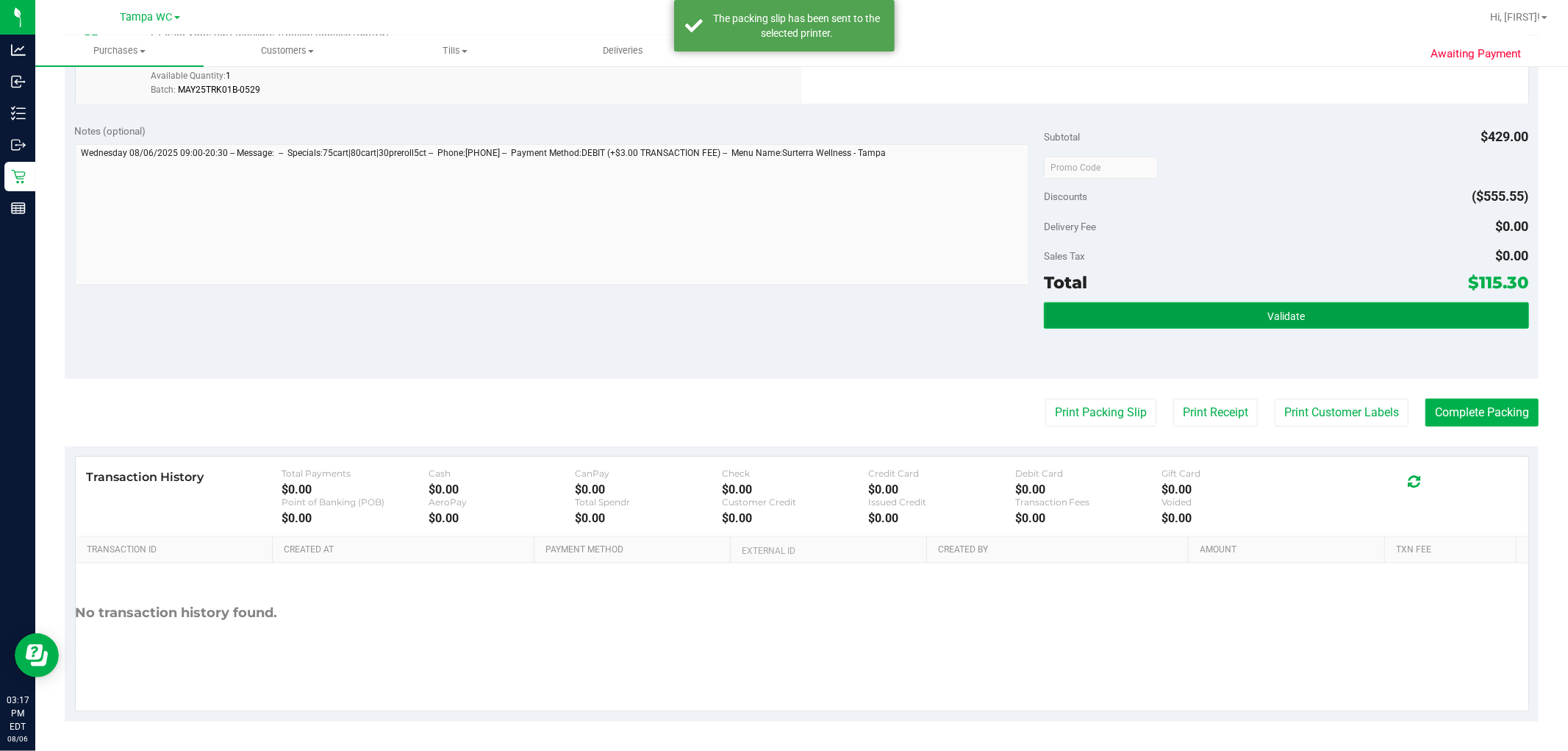 click on "Validate" at bounding box center (1286, 316) 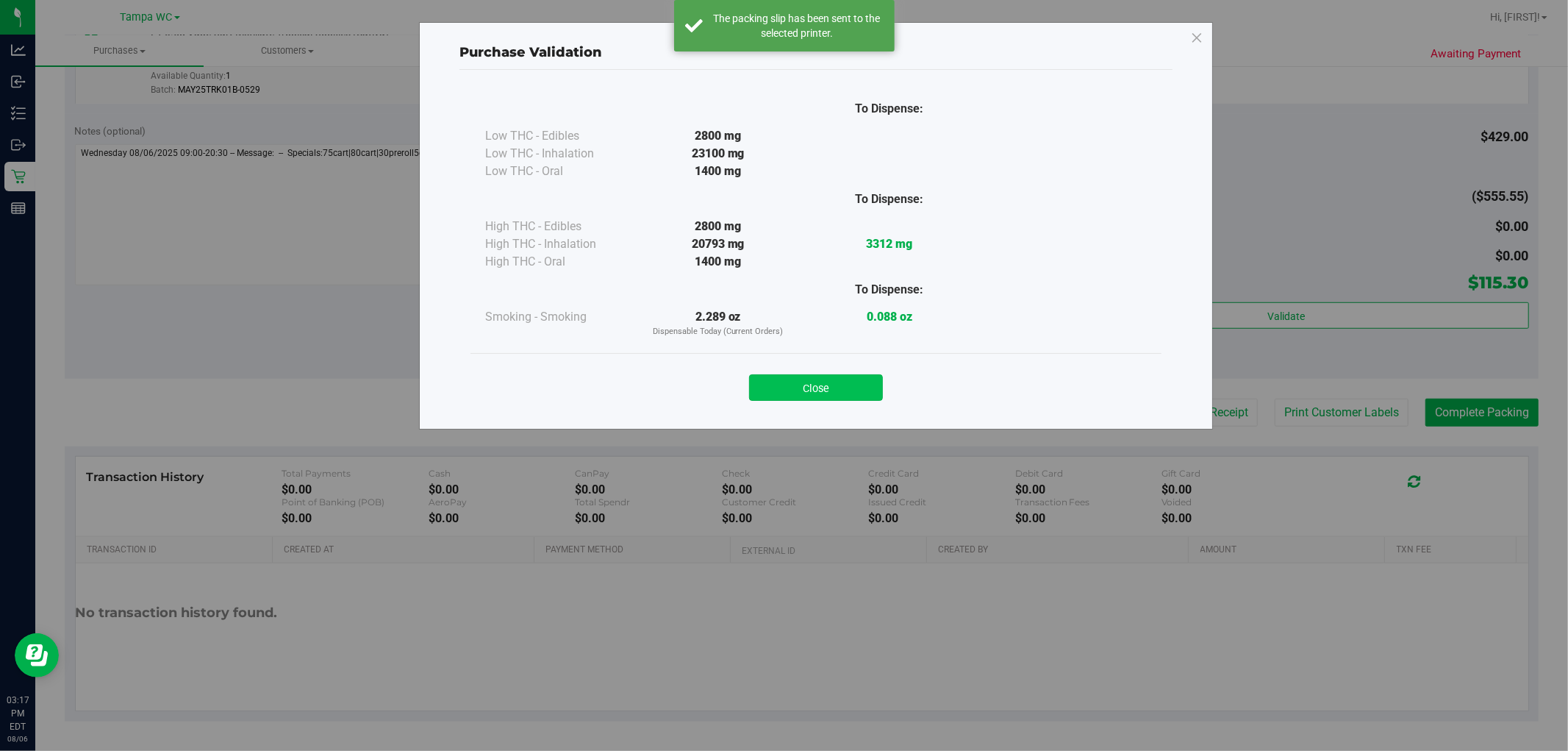 click on "Close" at bounding box center [816, 388] 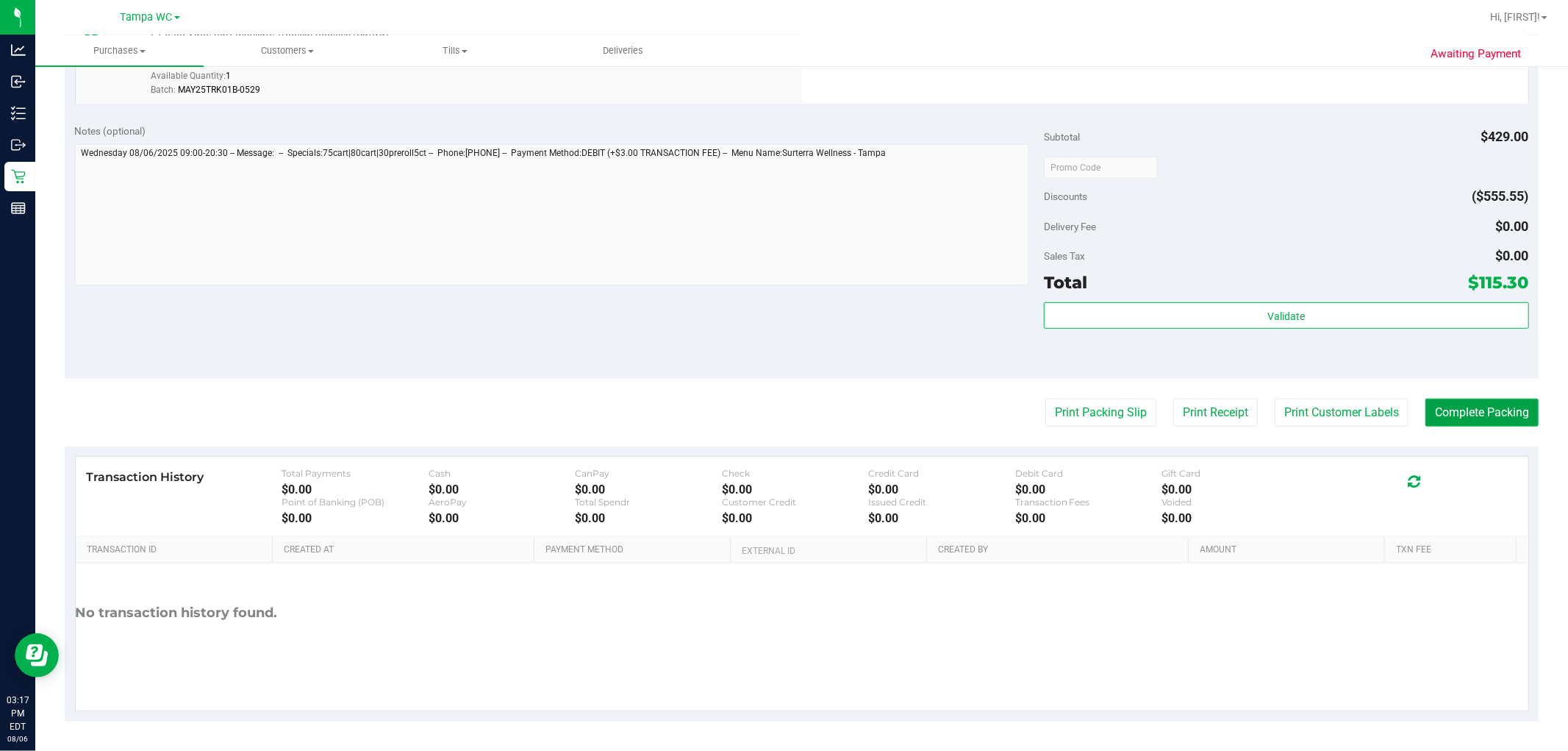 click on "Complete Packing" at bounding box center (1482, 413) 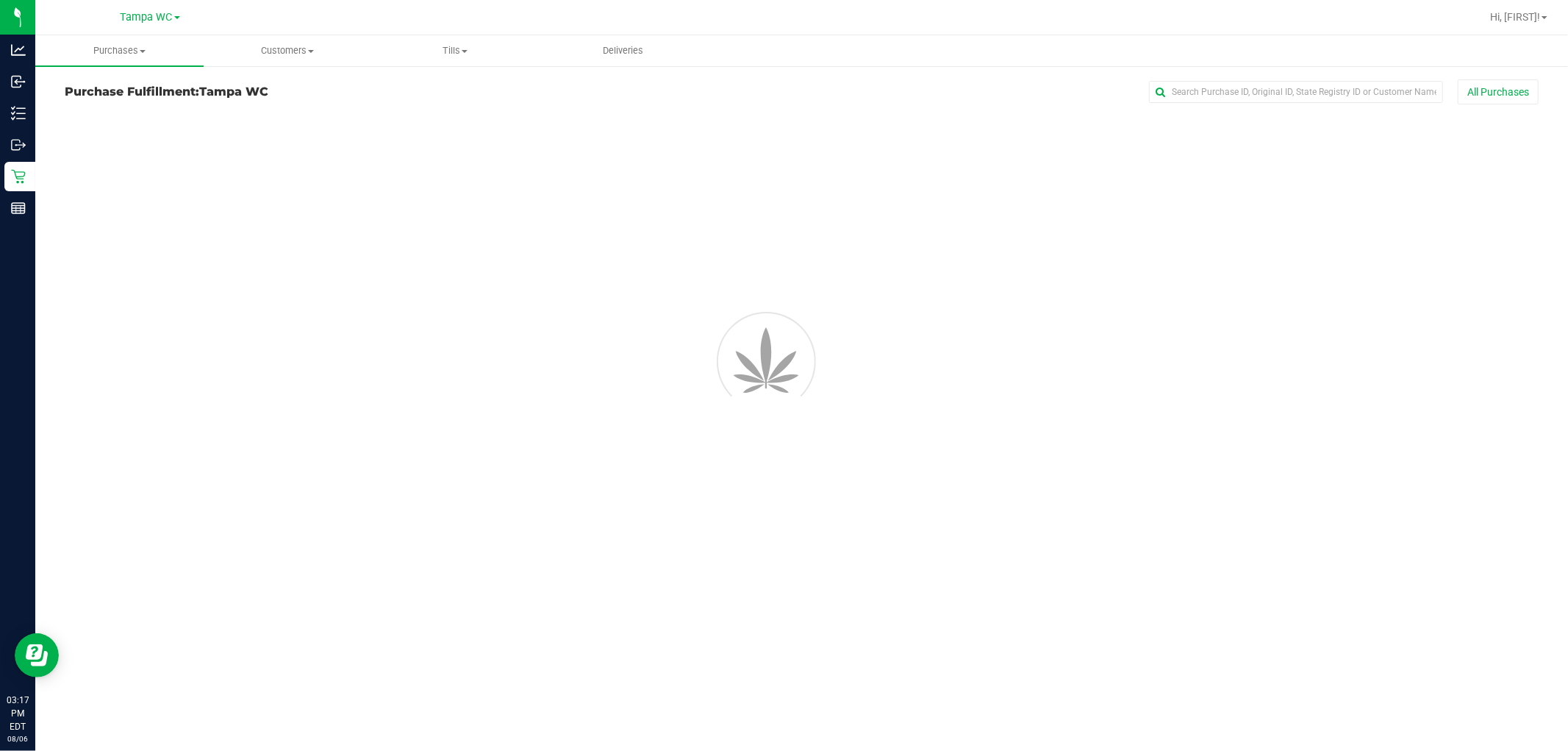 scroll, scrollTop: 0, scrollLeft: 0, axis: both 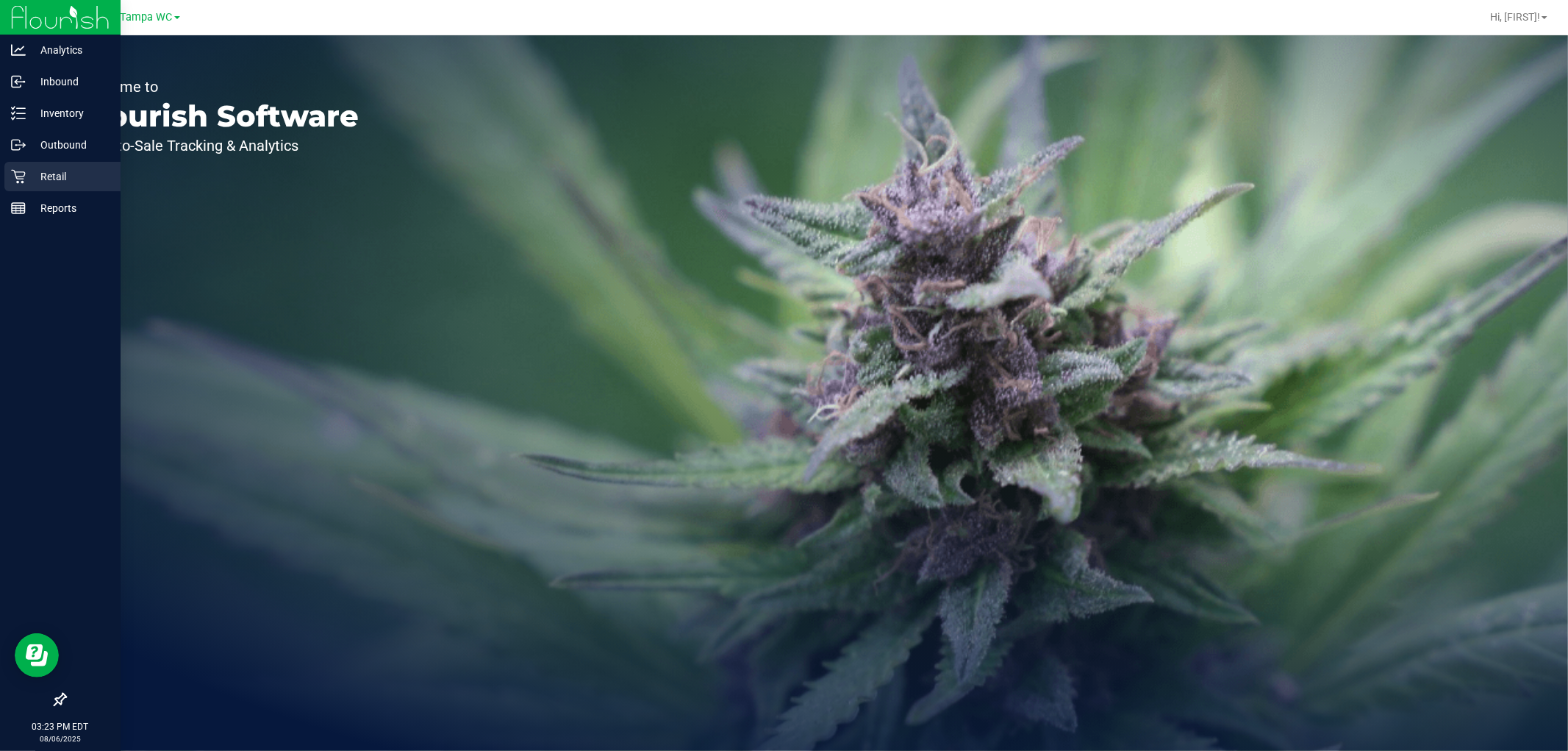 click on "Retail" at bounding box center (70, 177) 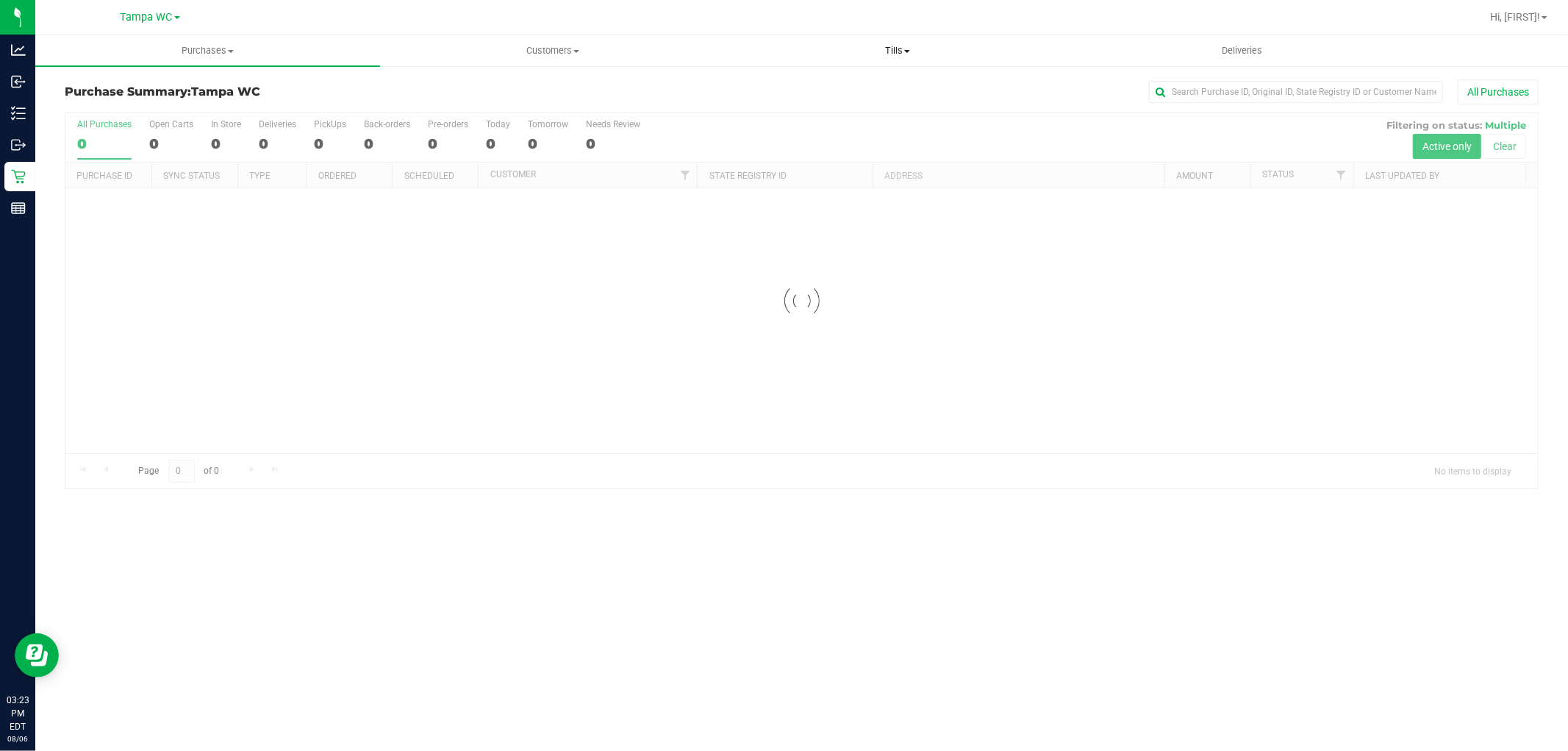 click on "Tills" at bounding box center [897, 51] 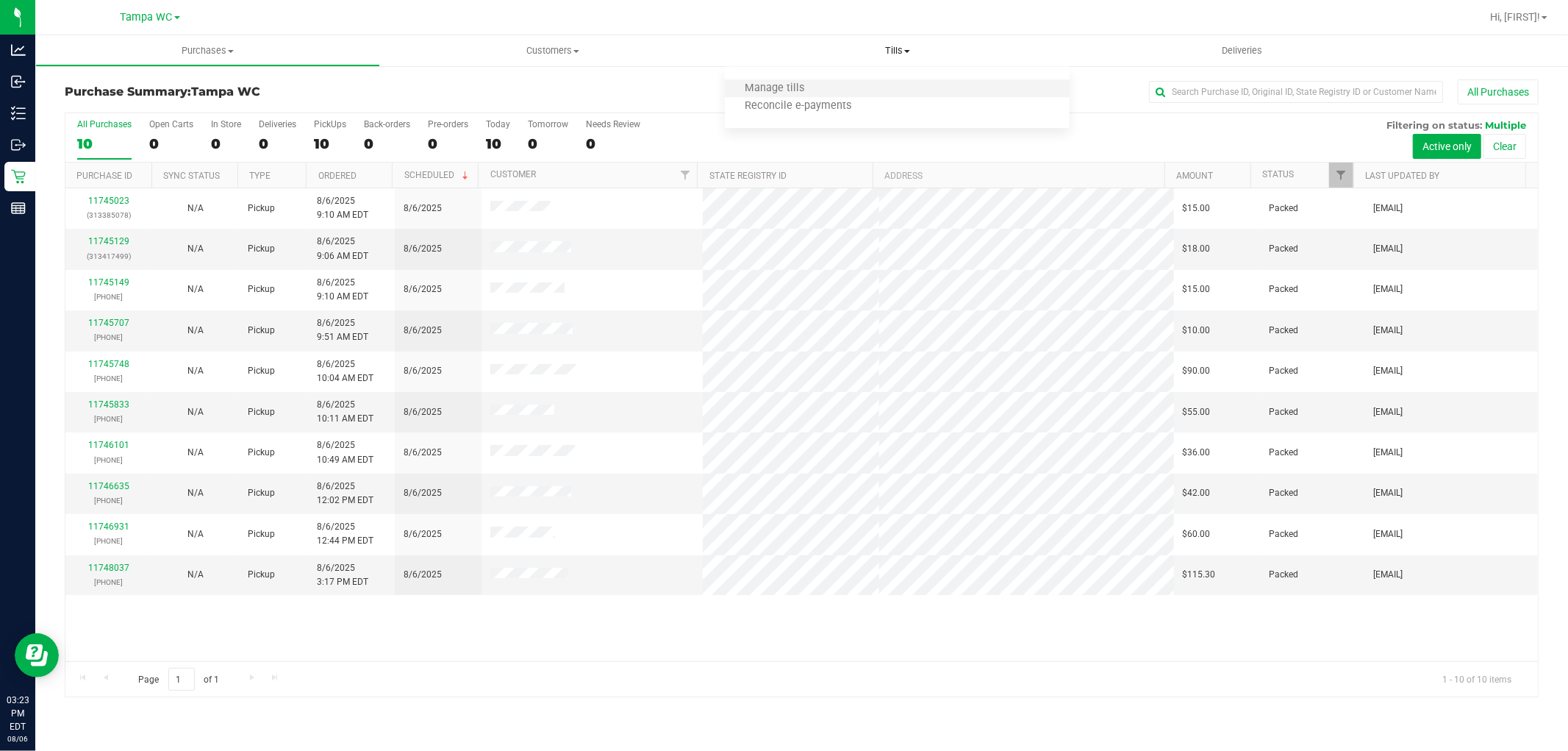 click on "Manage tills" at bounding box center [897, 89] 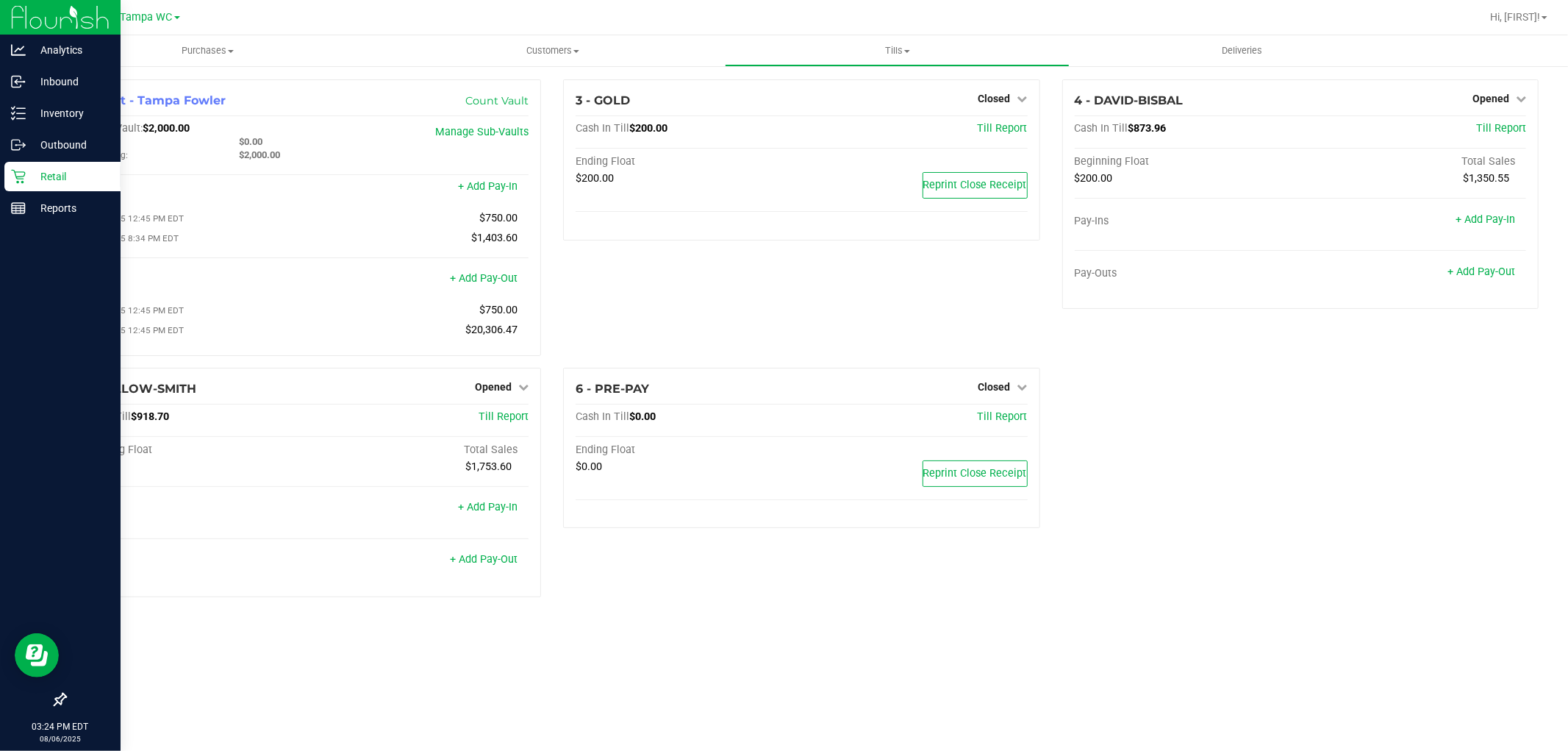 click on "Retail" at bounding box center [70, 177] 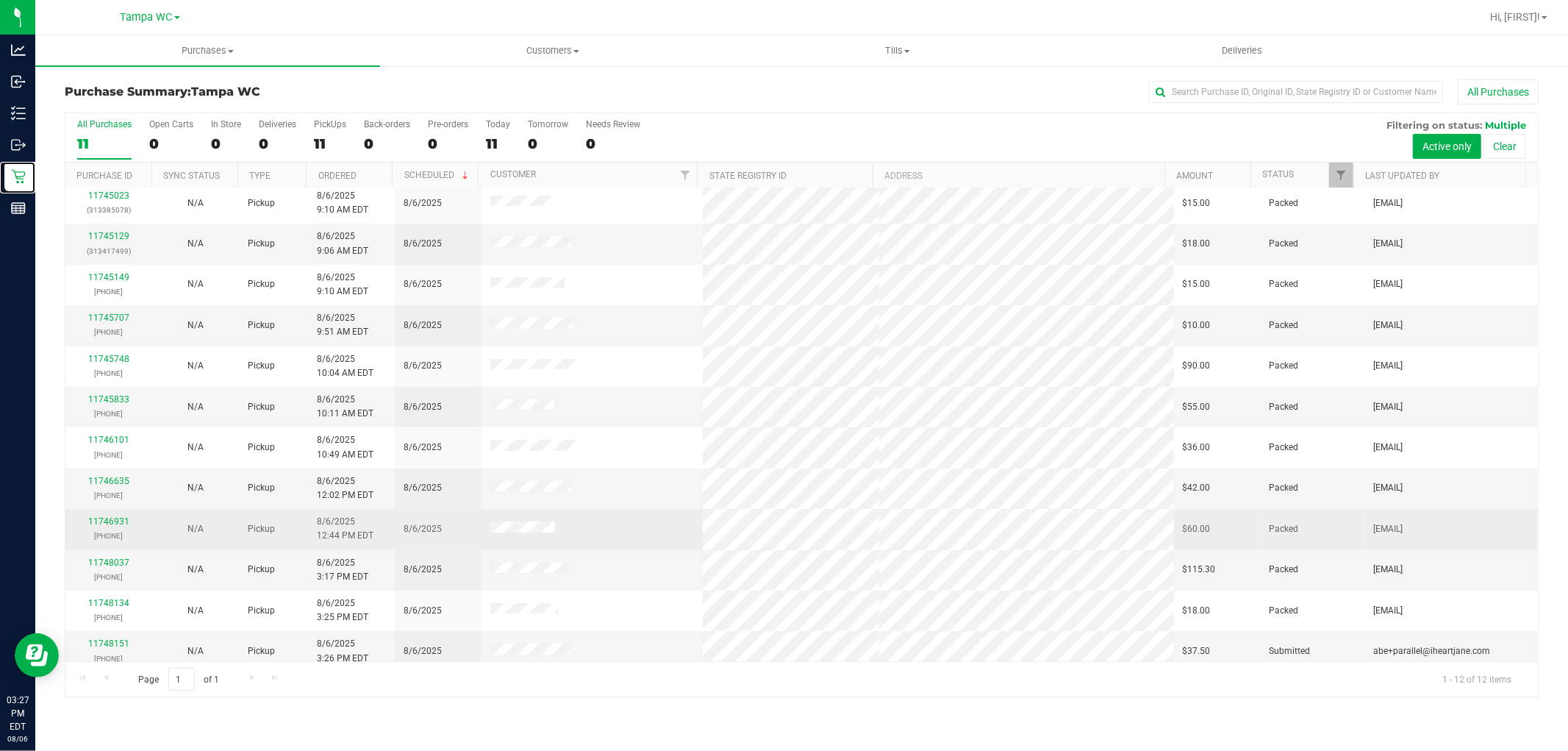 scroll, scrollTop: 15, scrollLeft: 0, axis: vertical 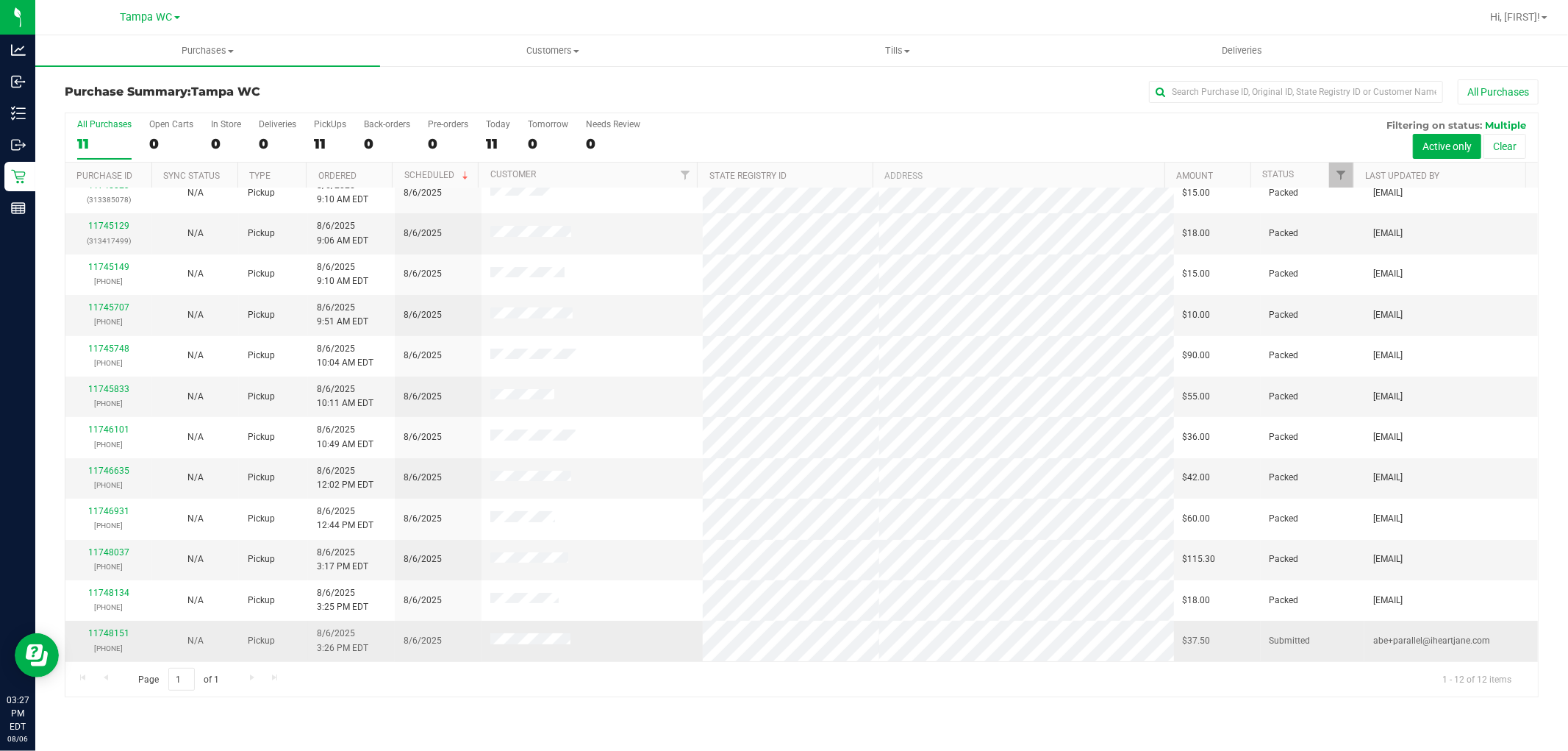 click on "11748151
(313501306)" at bounding box center (109, 641) 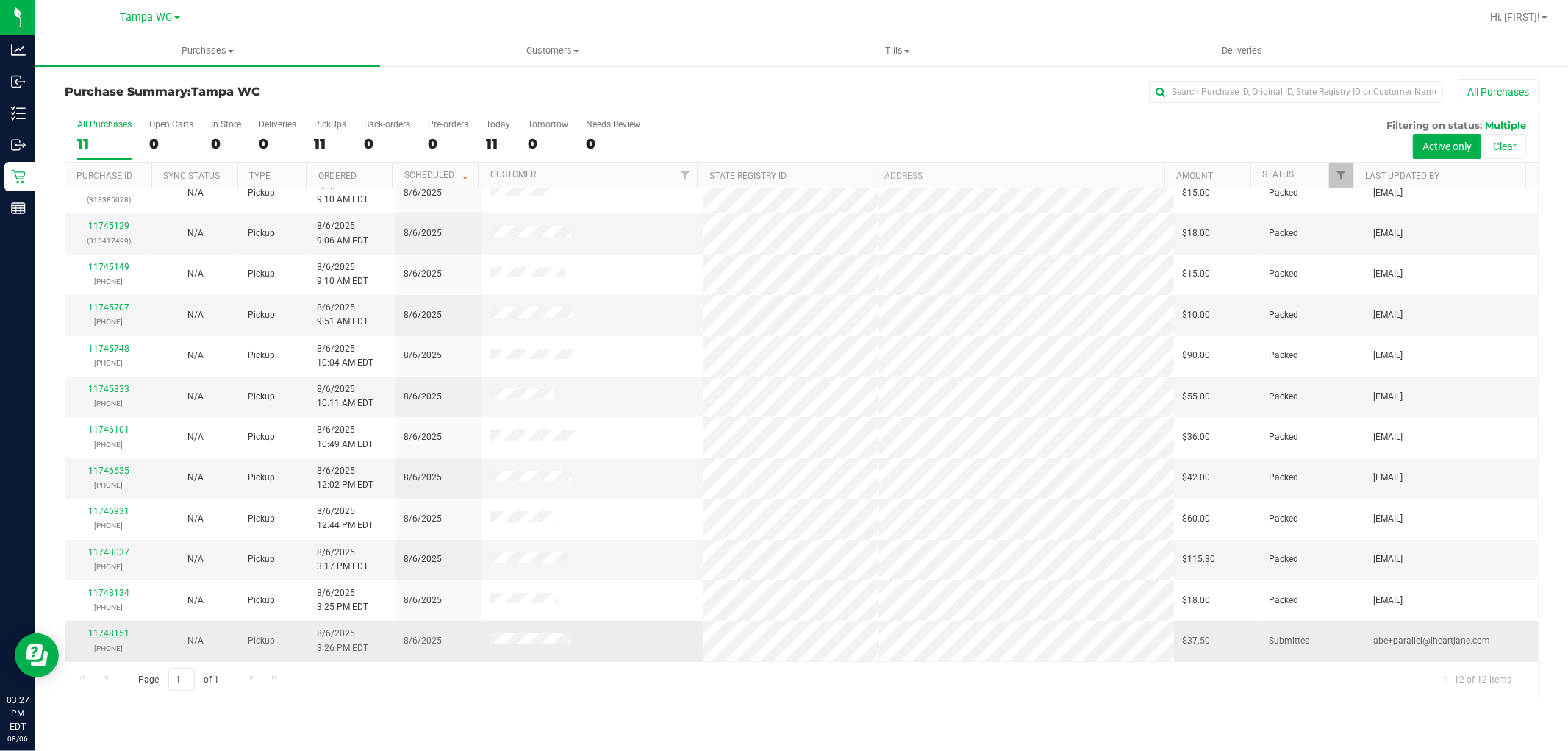 click on "11748151" at bounding box center (109, 633) 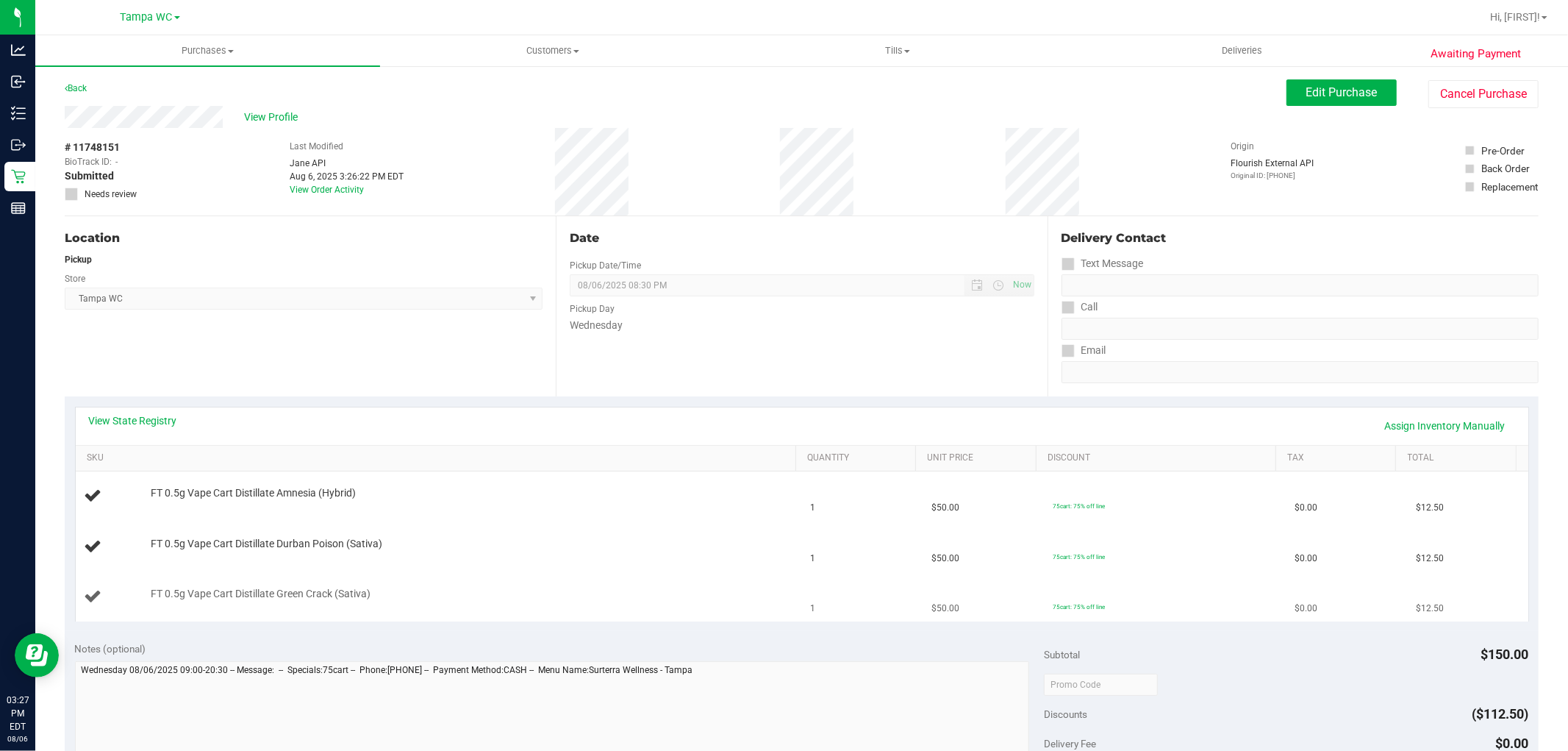 click on "FT 0.5g Vape Cart Distillate Green Crack (Sativa)" at bounding box center [439, 597] 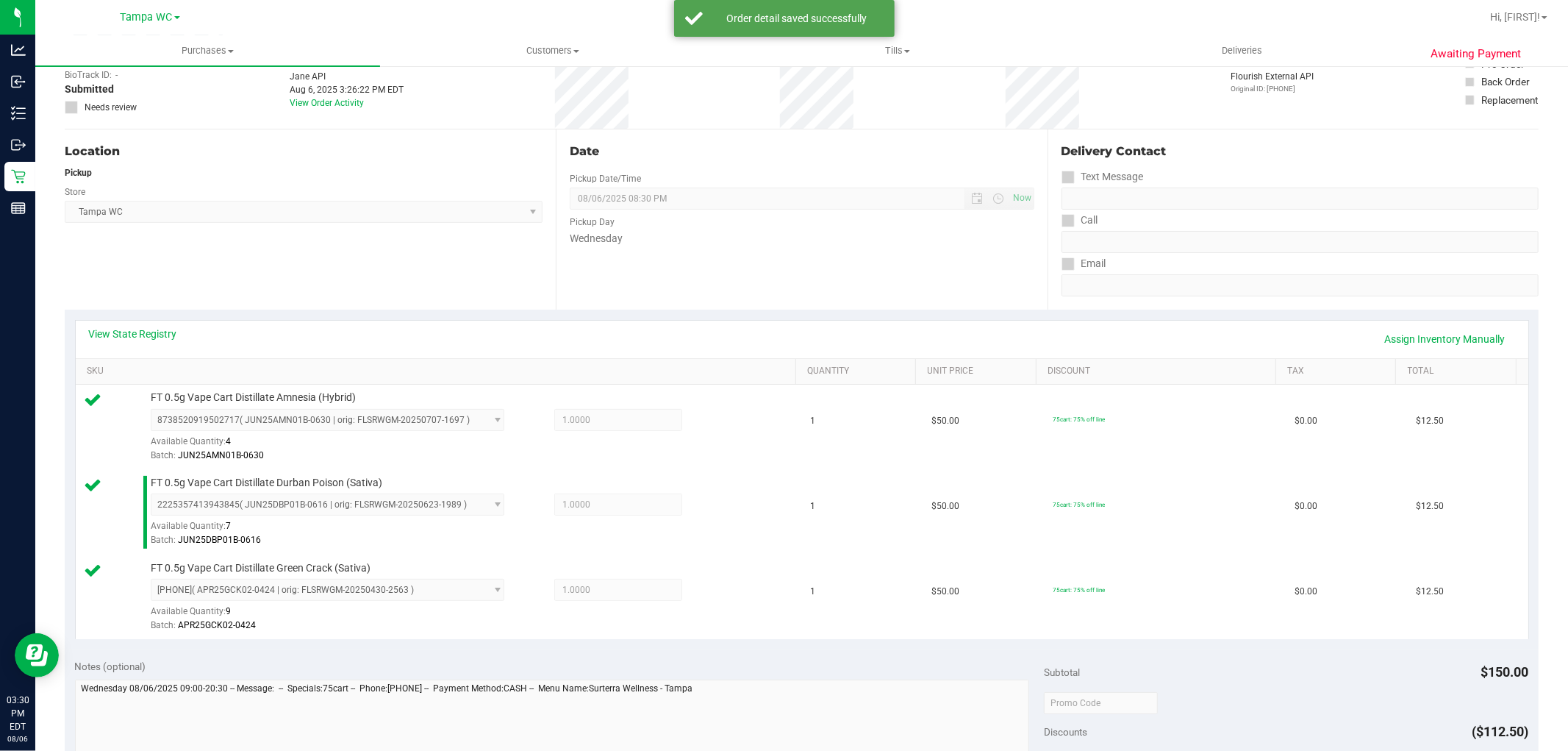 scroll, scrollTop: 245, scrollLeft: 0, axis: vertical 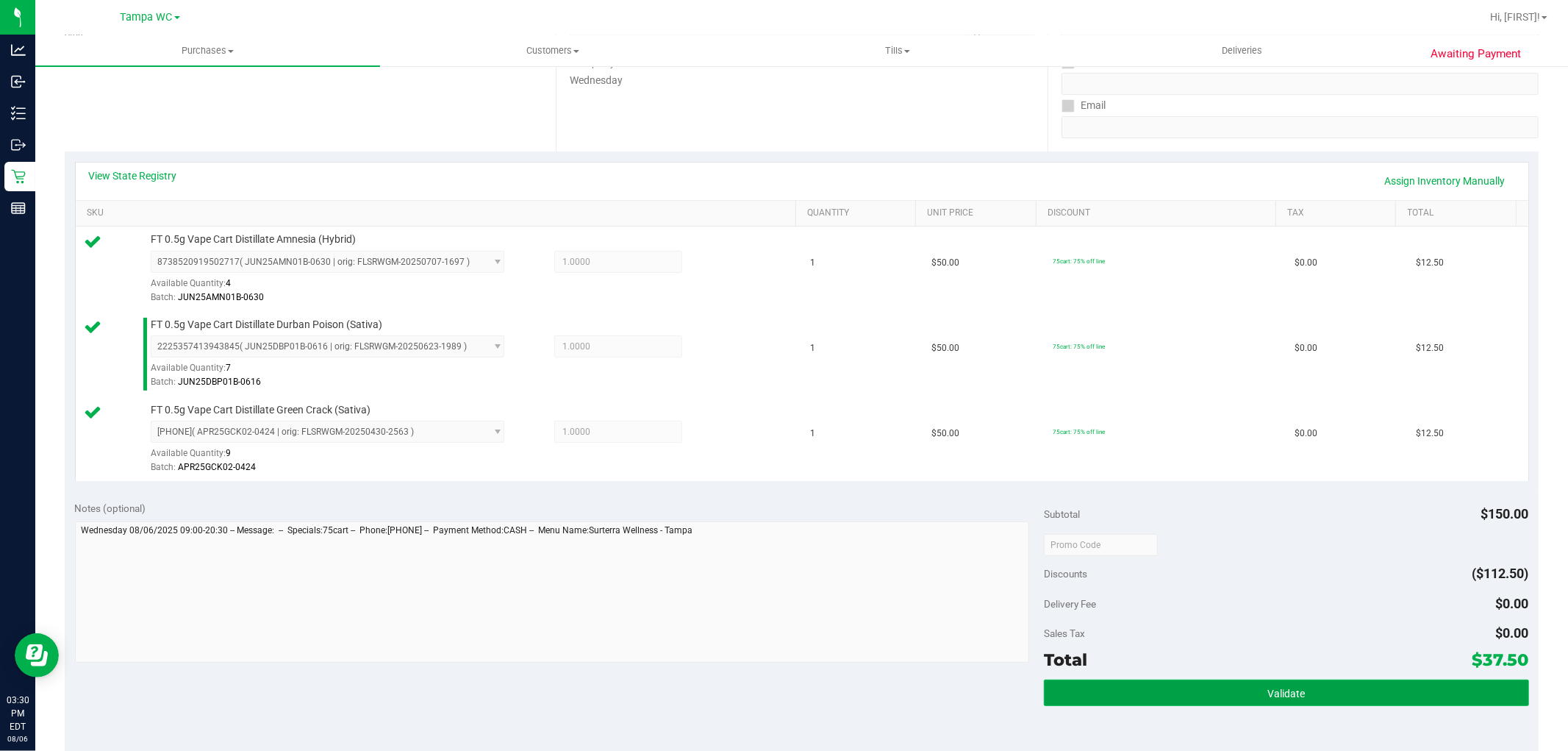 click on "Validate" at bounding box center [1286, 693] 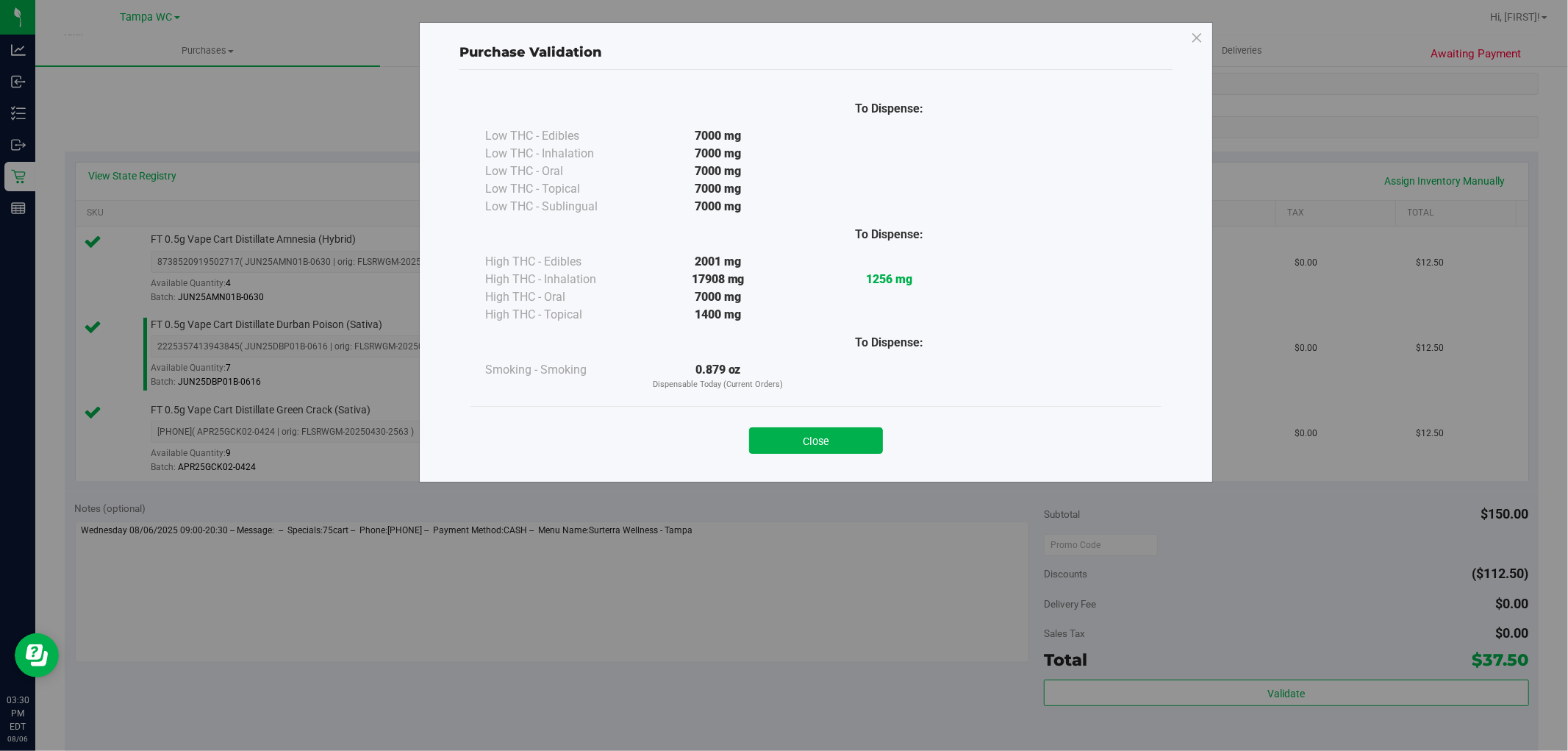 click on "Close" at bounding box center (816, 436) 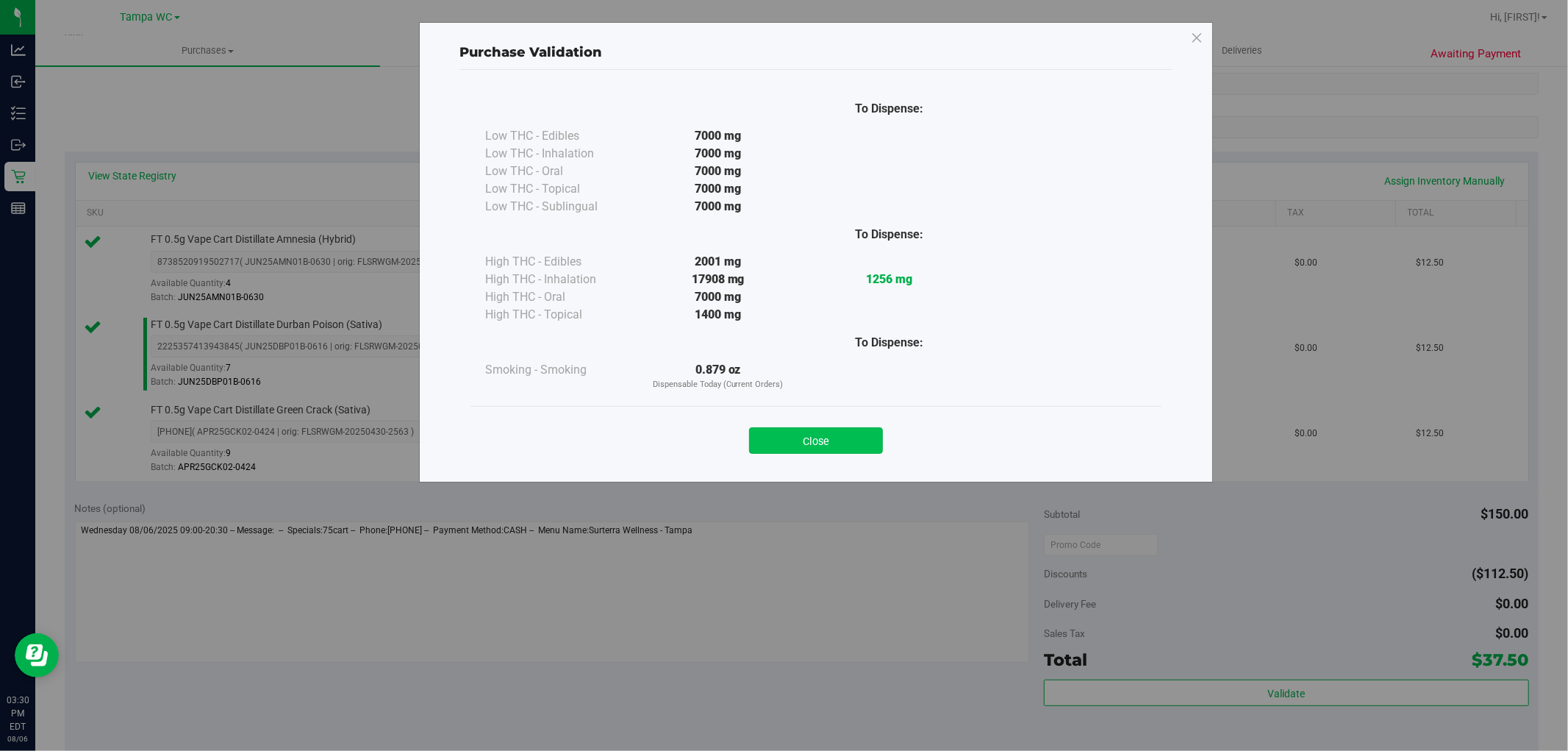 click on "Close" at bounding box center [816, 441] 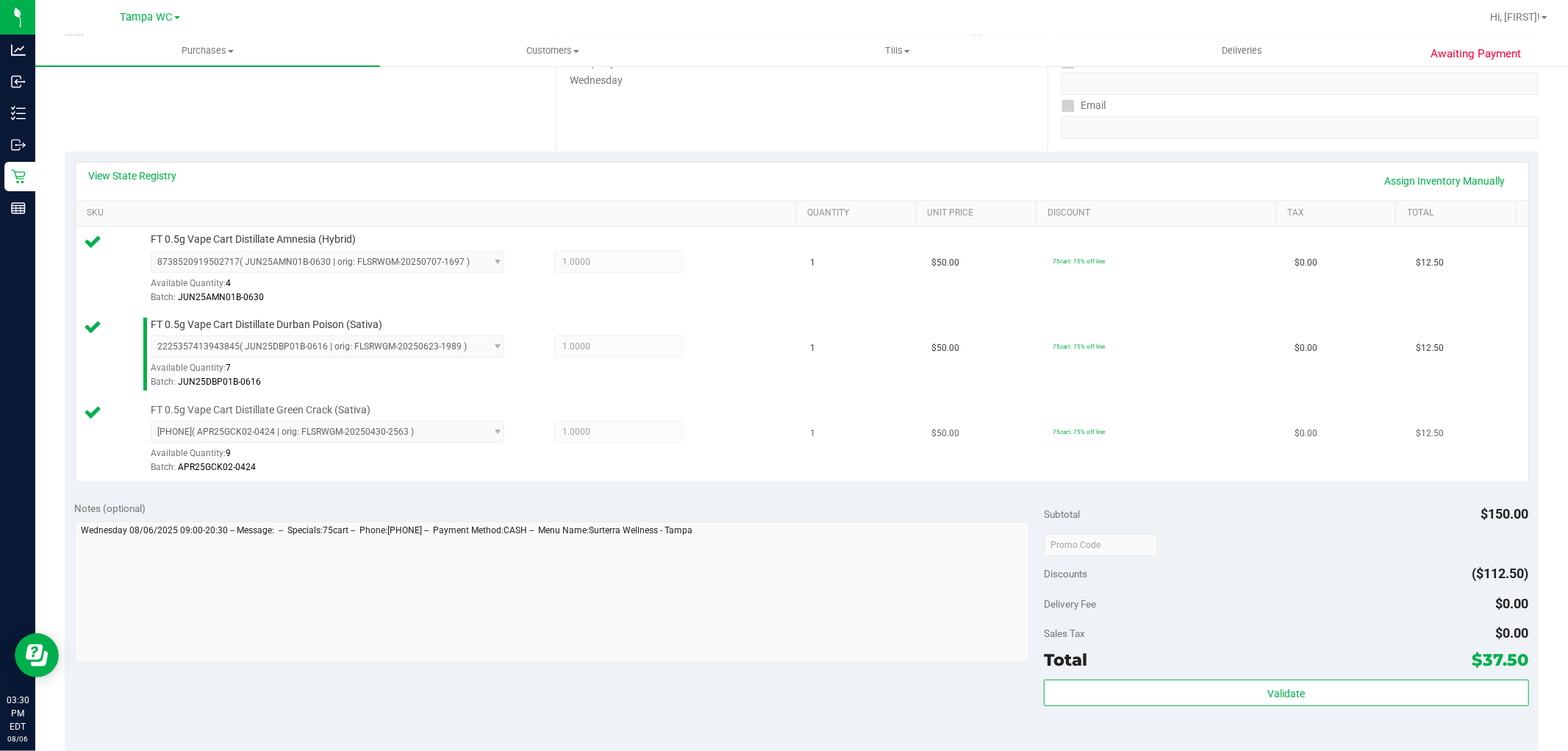 click on "1" at bounding box center (862, 439) 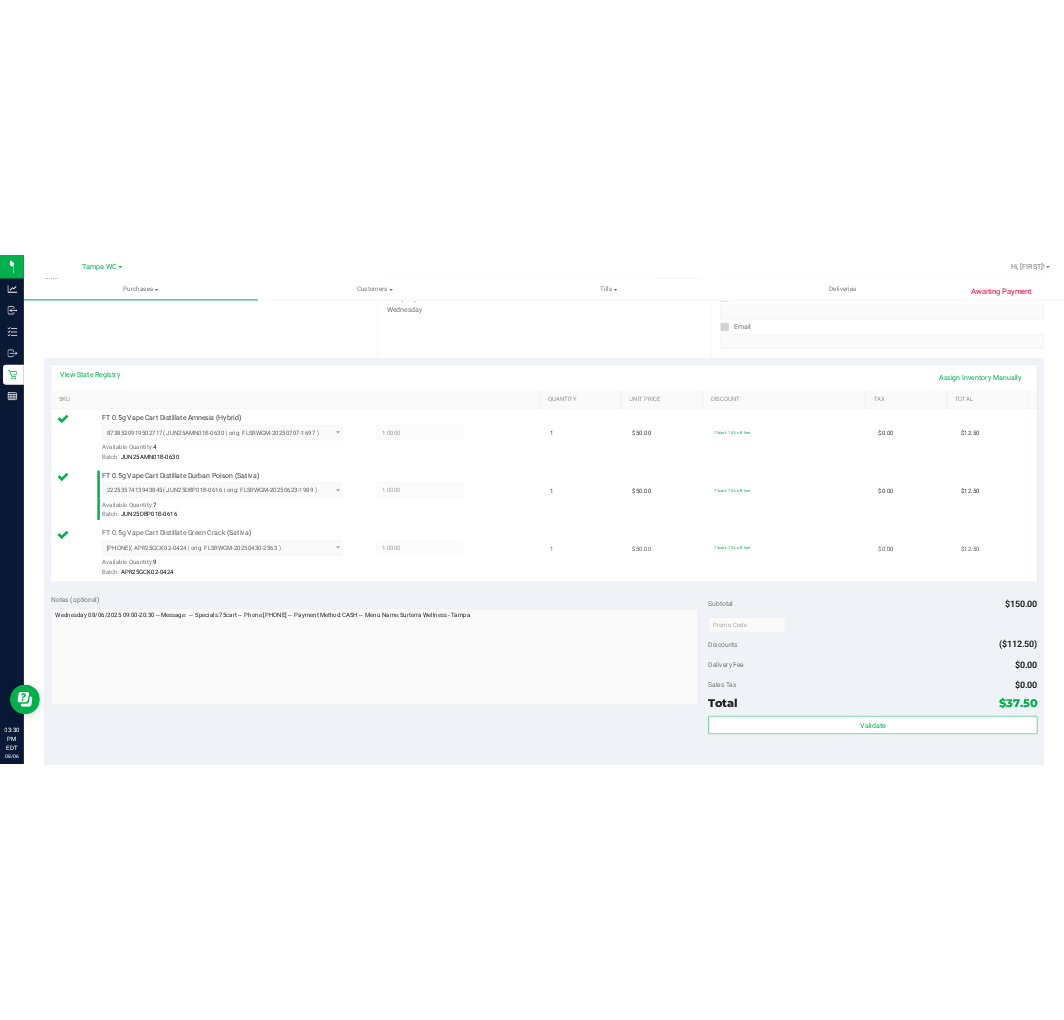 scroll, scrollTop: 777, scrollLeft: 0, axis: vertical 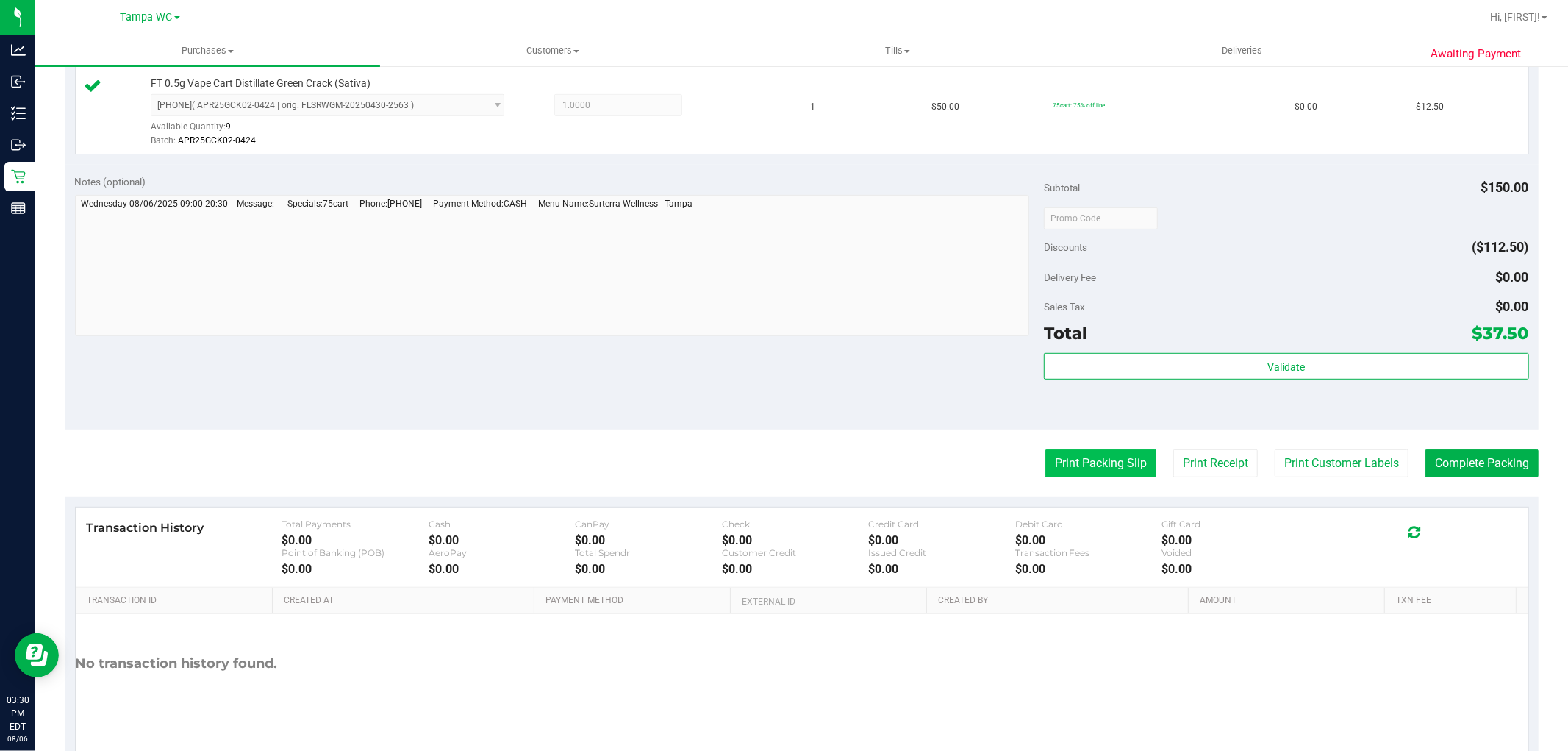 click on "Print Packing Slip" at bounding box center (1100, 463) 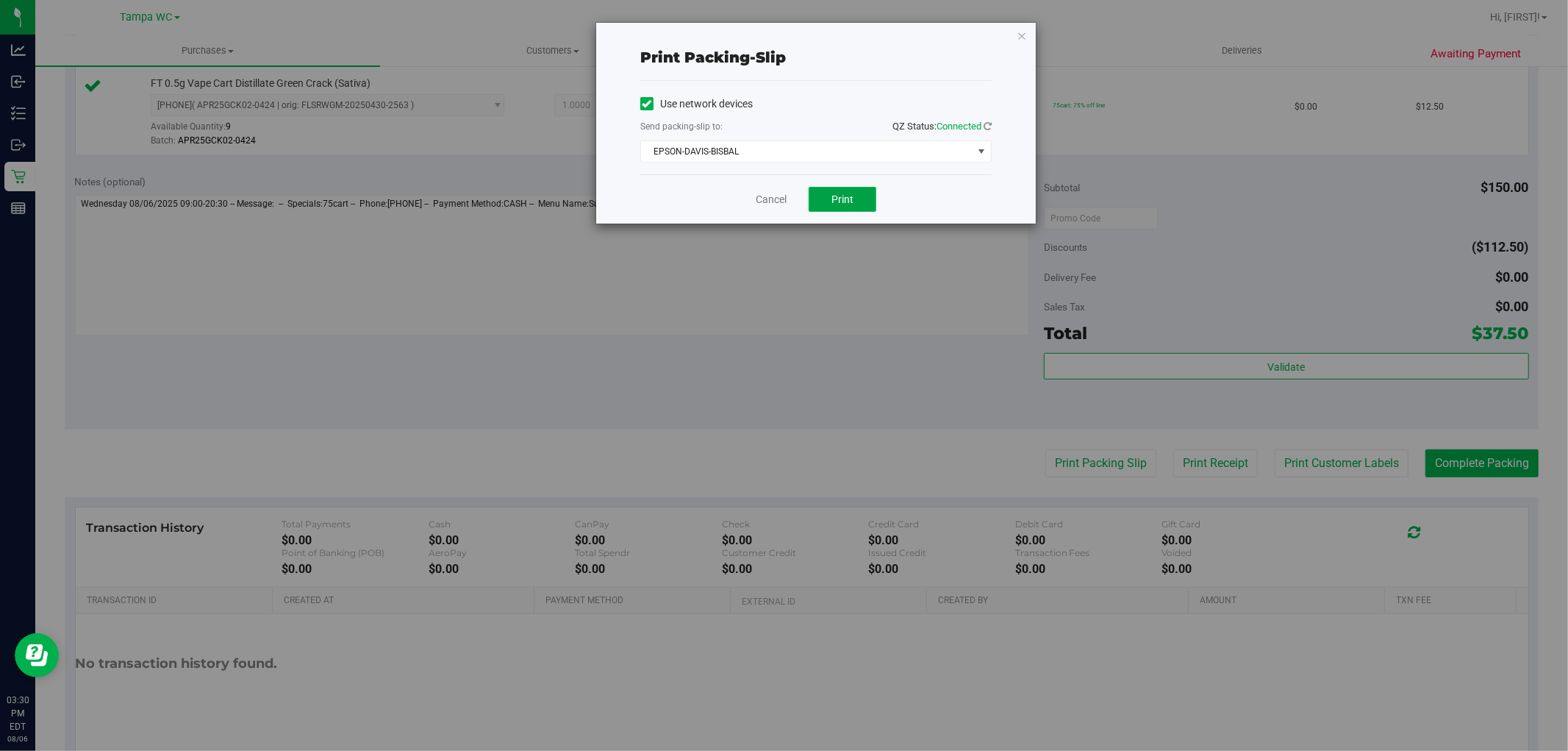 click on "Print" at bounding box center (842, 199) 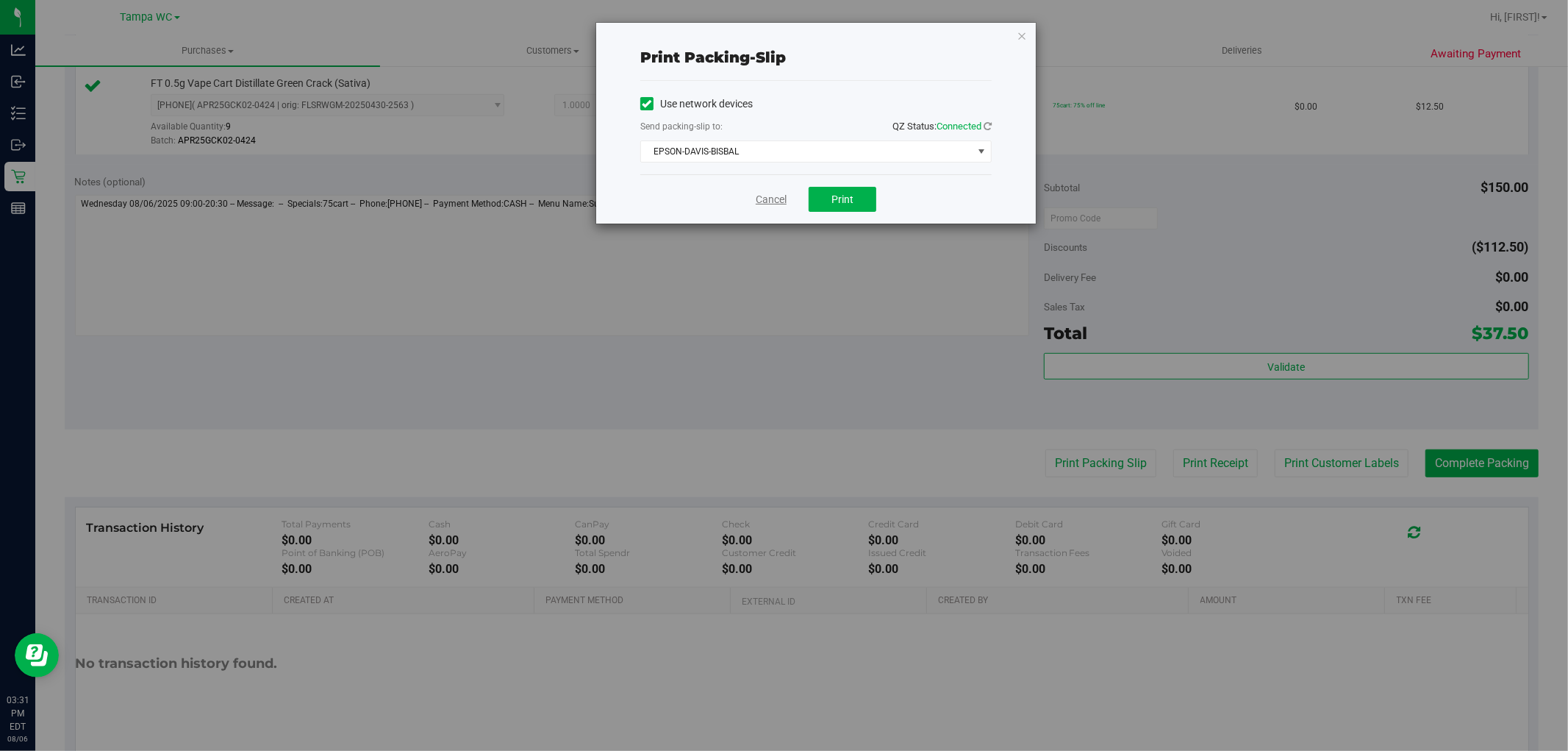 click on "Cancel" at bounding box center (771, 199) 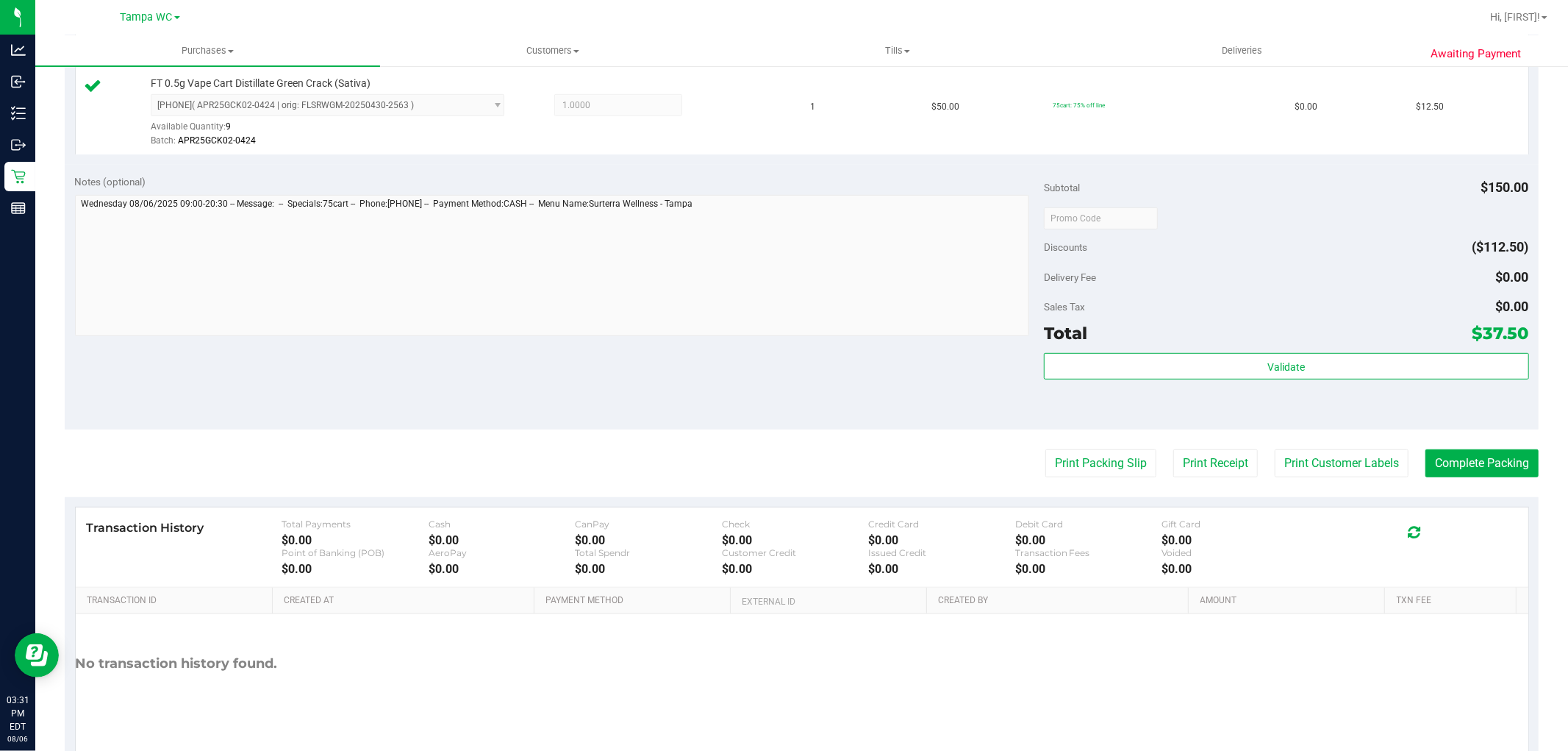 drag, startPoint x: 1297, startPoint y: 335, endPoint x: 1298, endPoint y: 348, distance: 13.038405 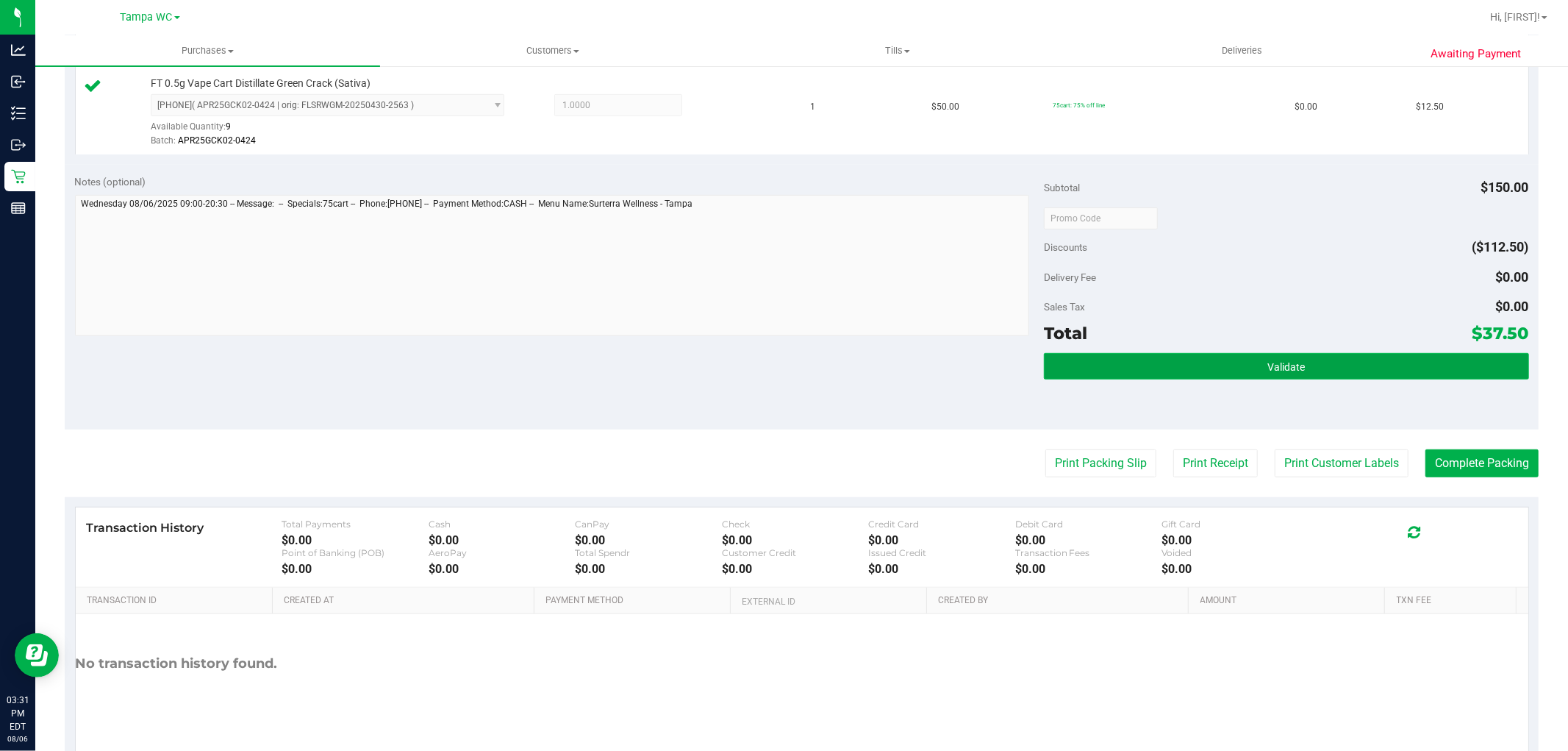 click on "Validate" at bounding box center (1286, 366) 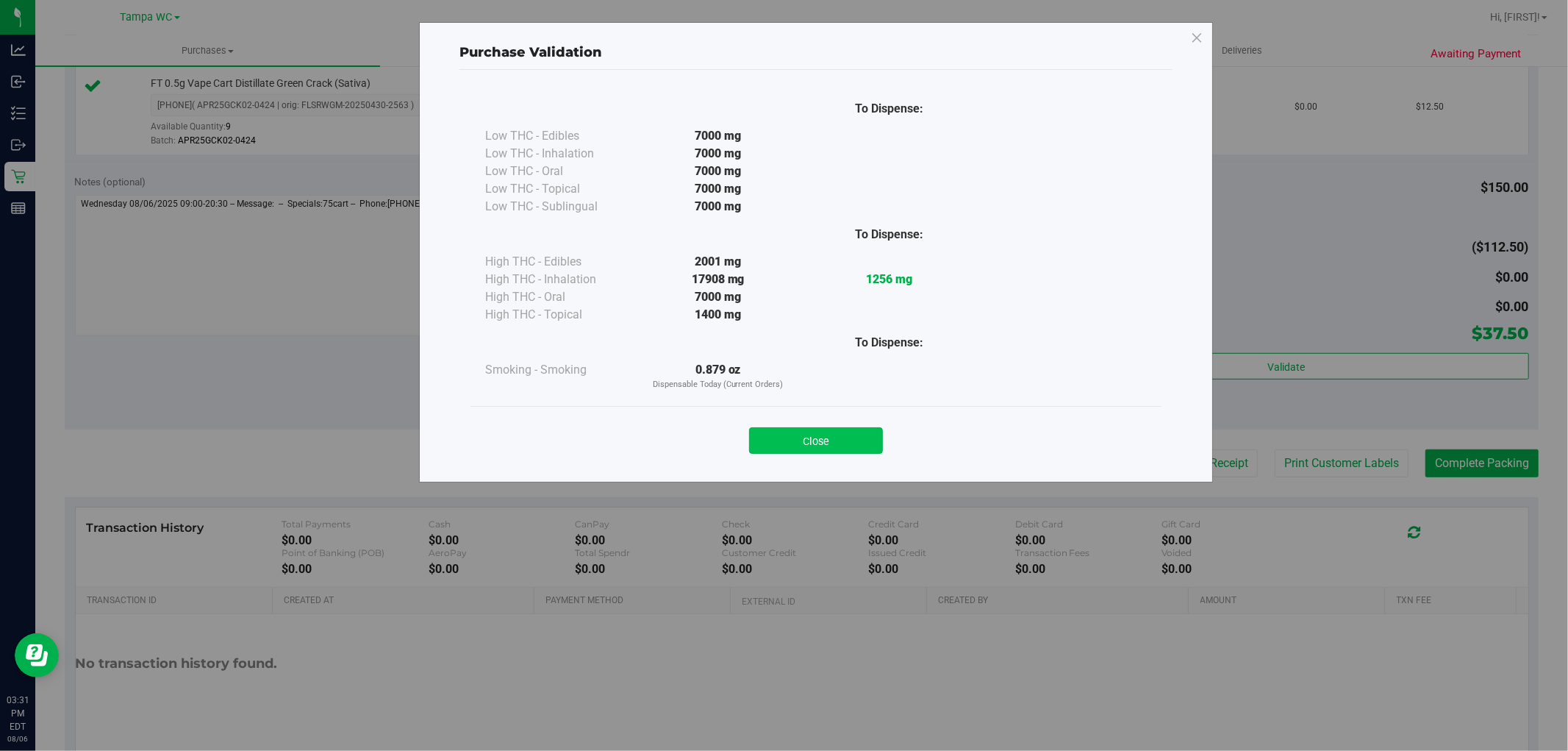 click on "Close" at bounding box center (816, 441) 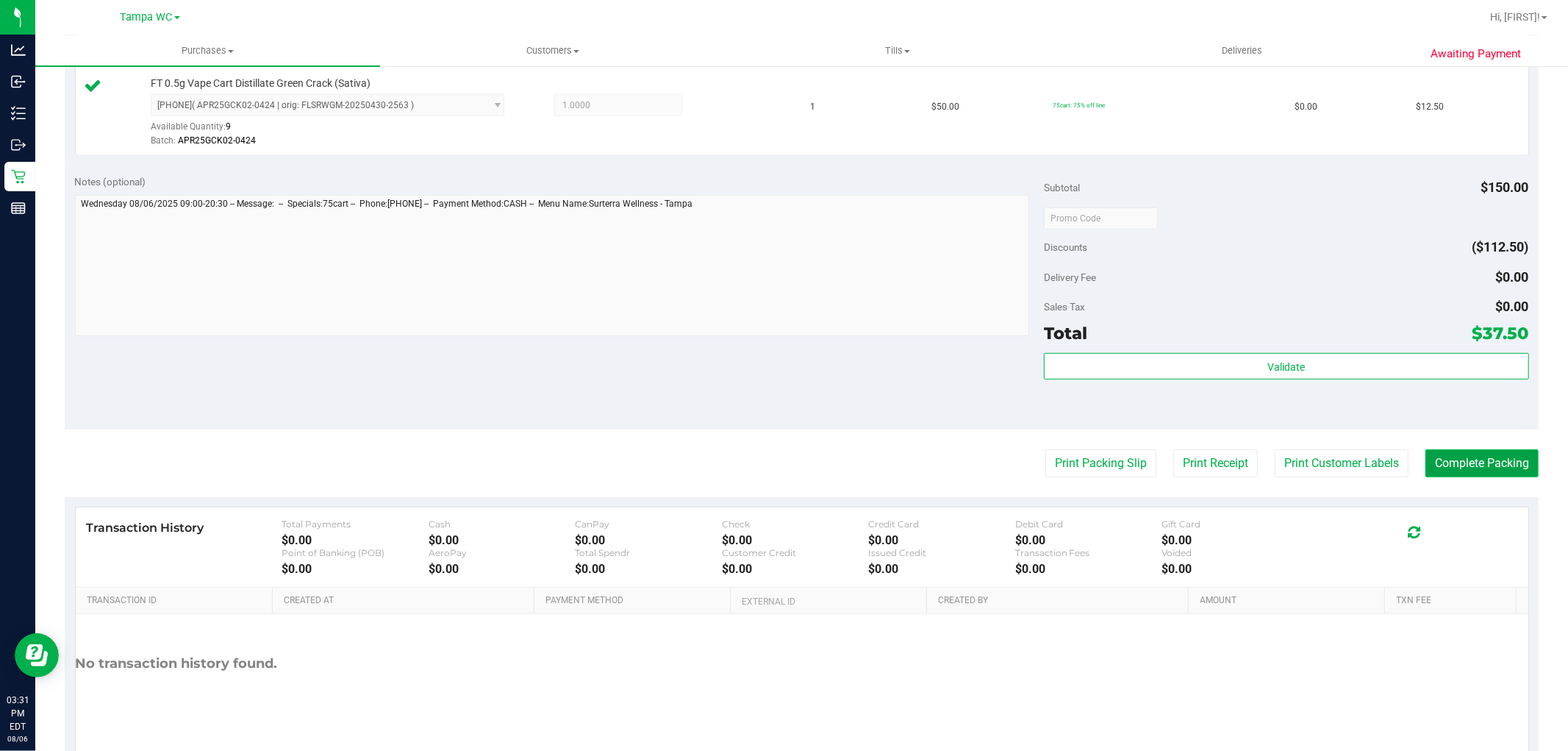 click on "Complete Packing" at bounding box center (1482, 463) 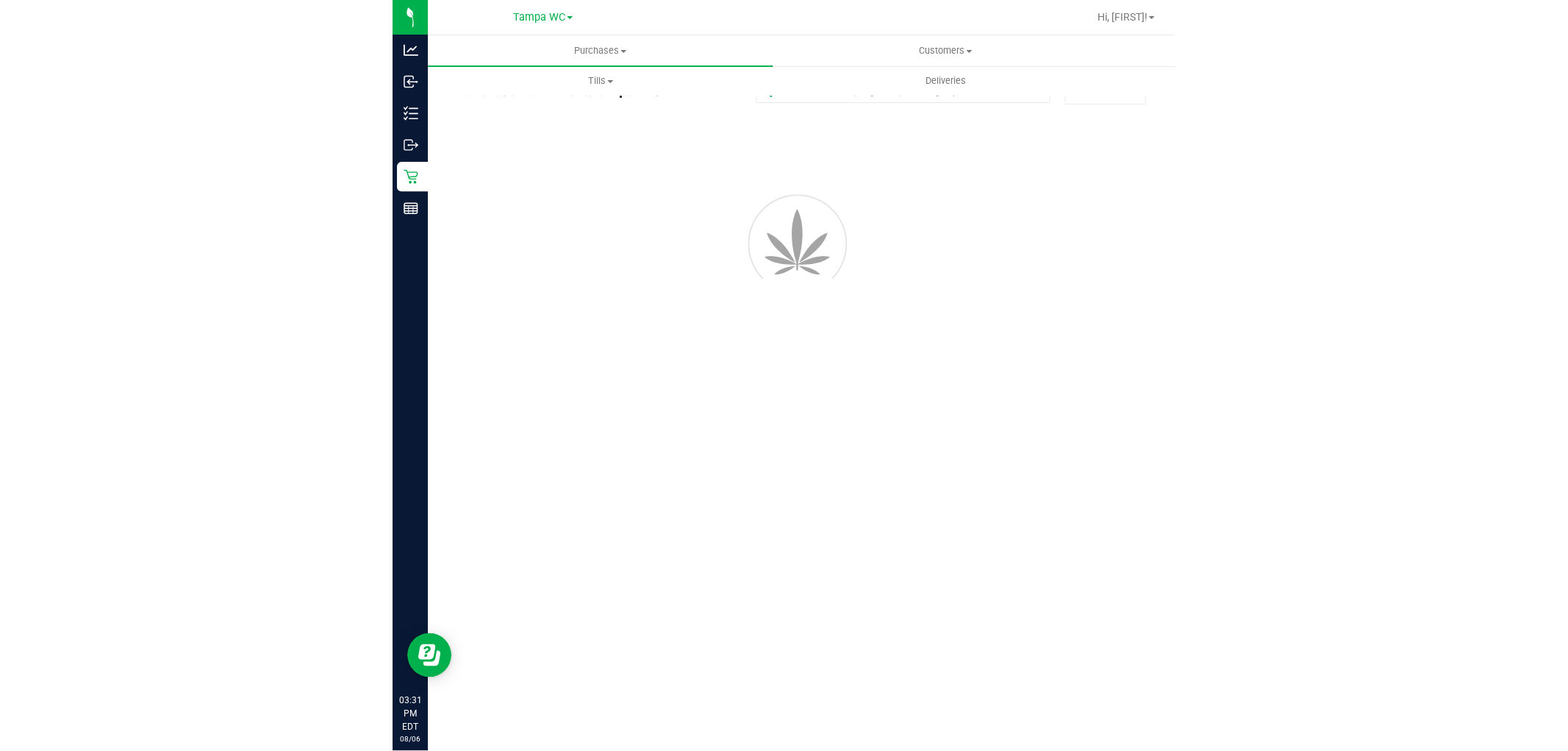 scroll, scrollTop: 0, scrollLeft: 0, axis: both 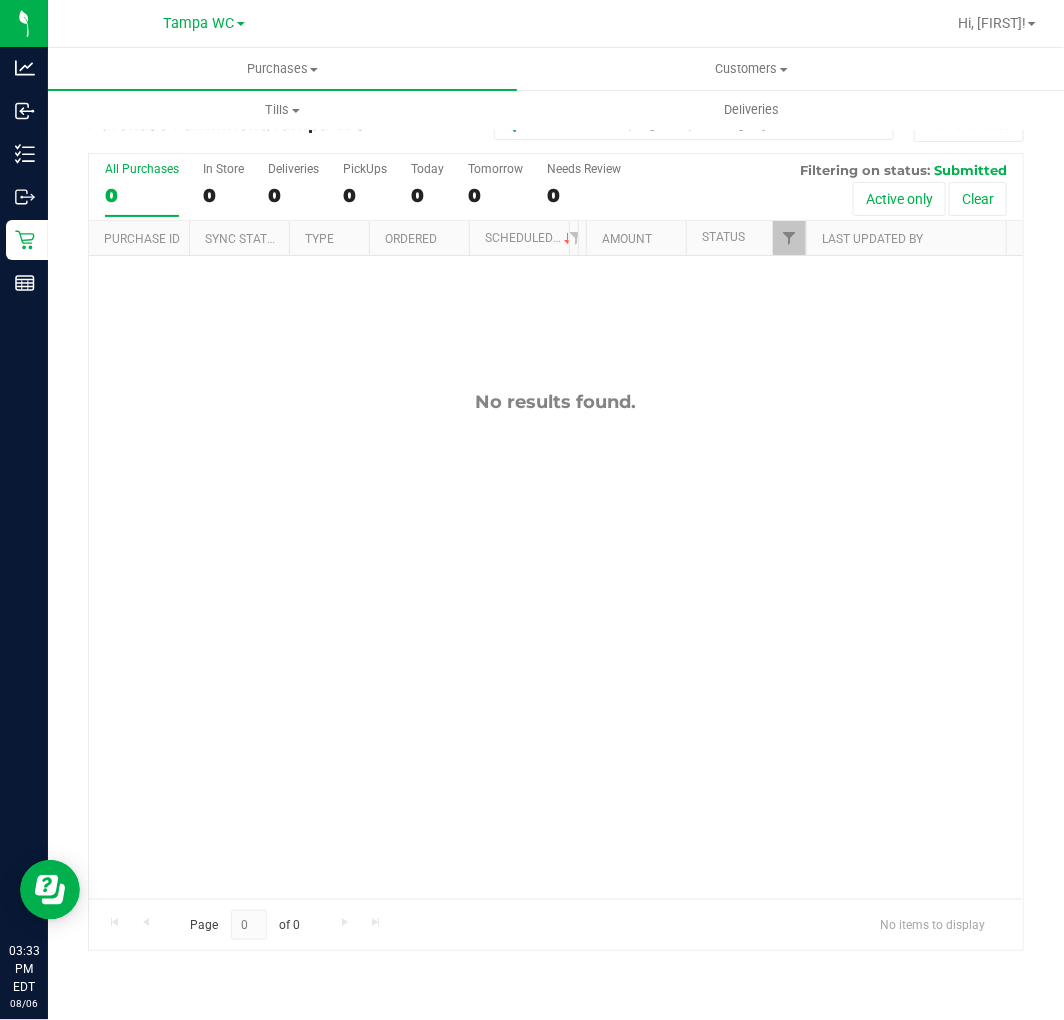 click on "No results found." at bounding box center (556, 645) 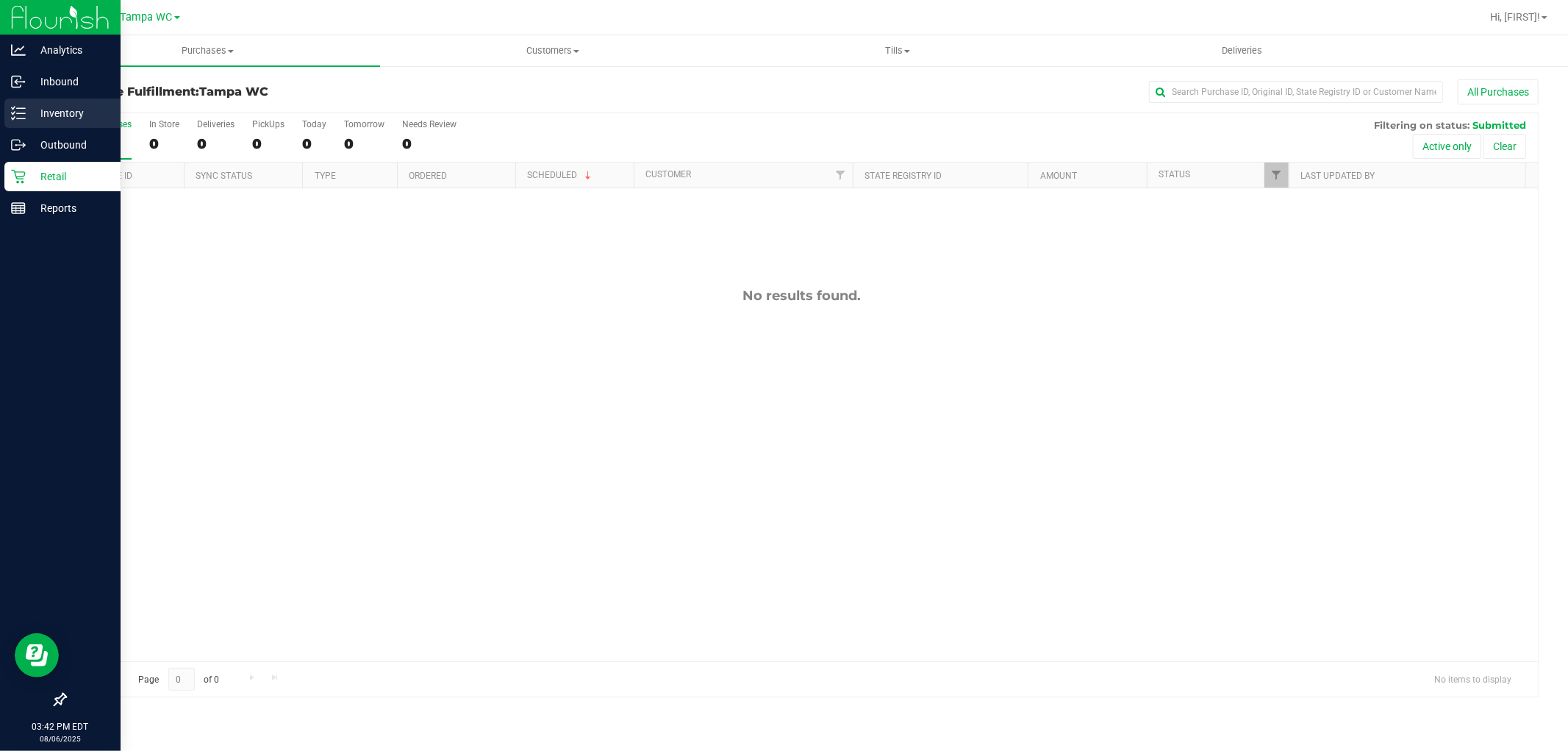 click on "Inventory" at bounding box center (70, 113) 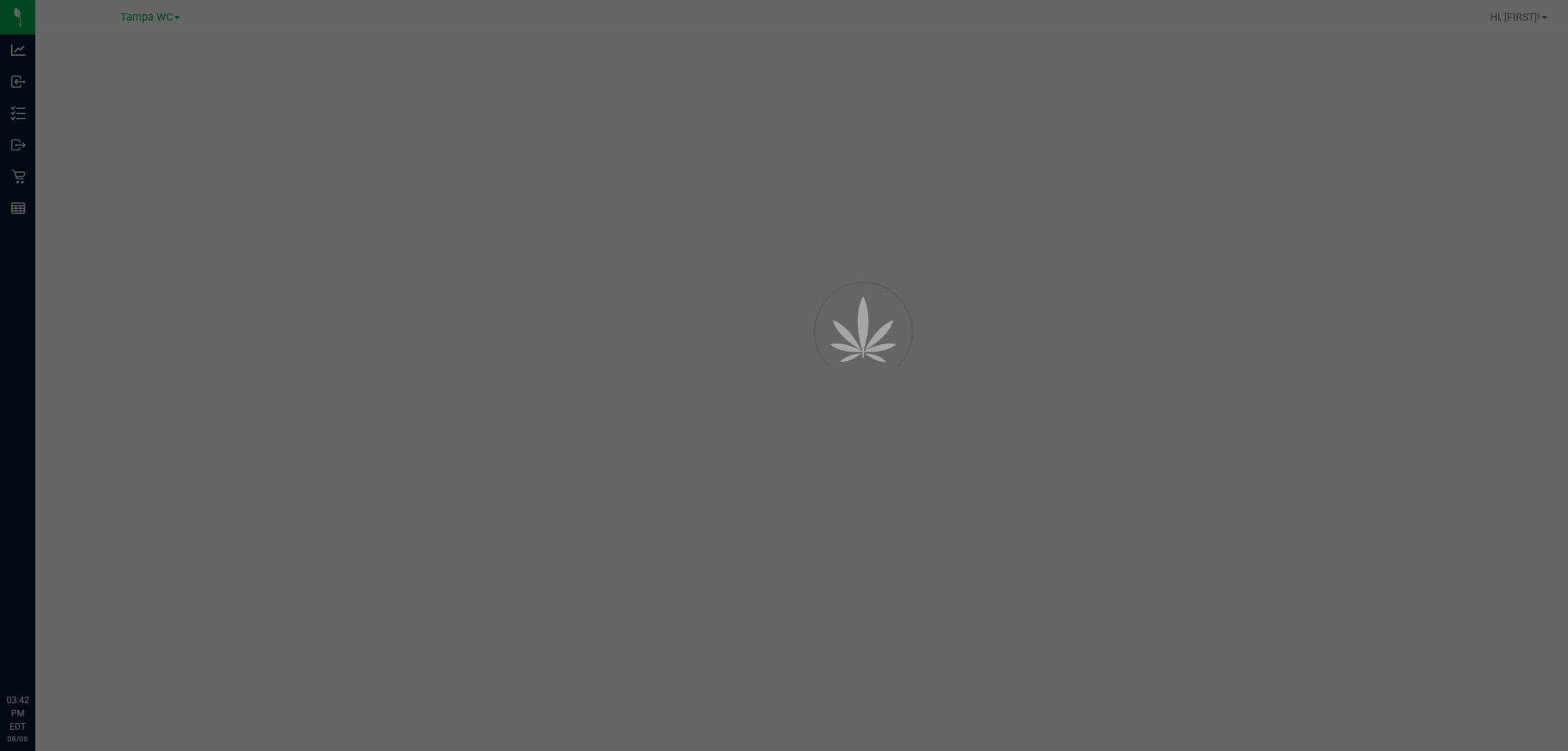scroll, scrollTop: 0, scrollLeft: 0, axis: both 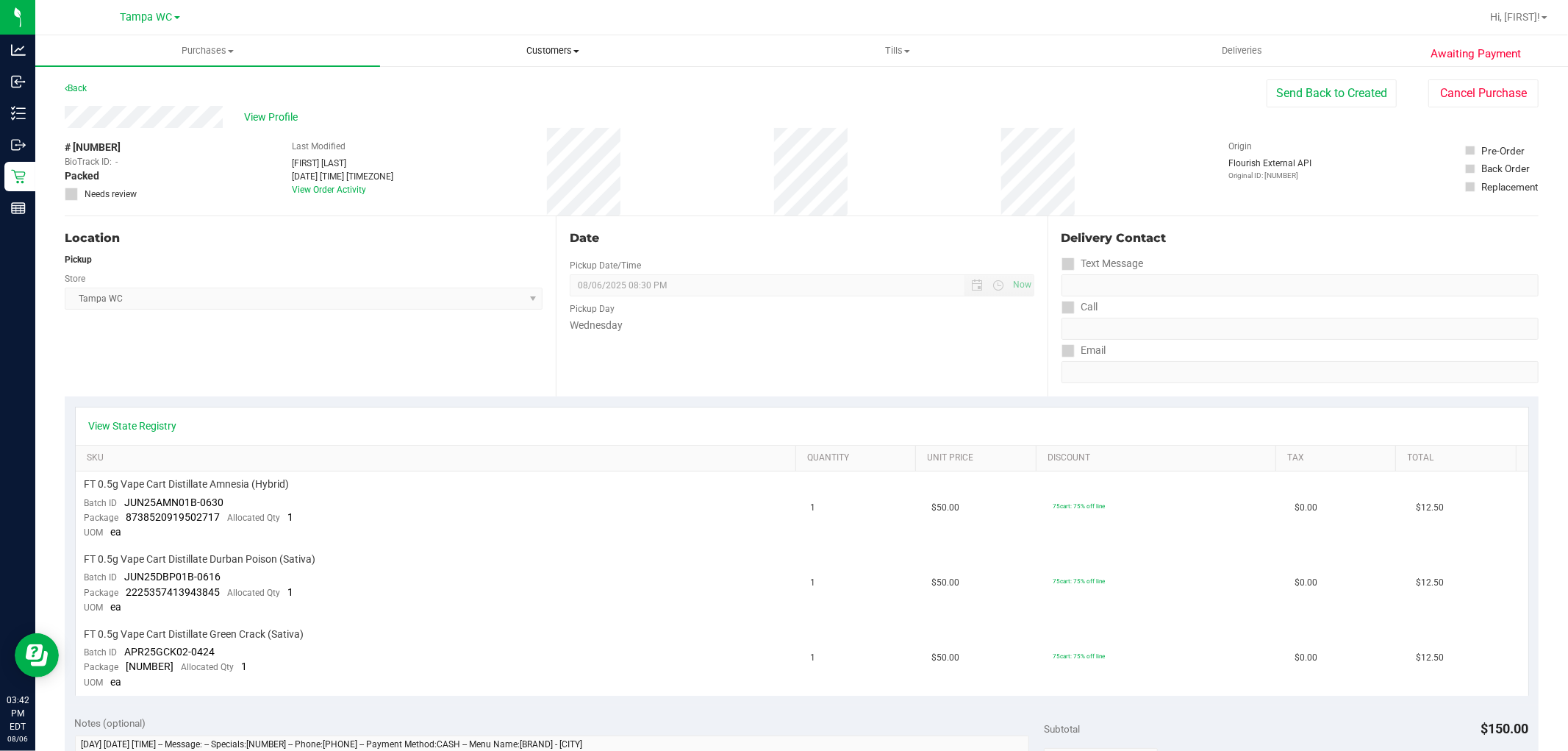 click on "Customers" at bounding box center [552, 51] 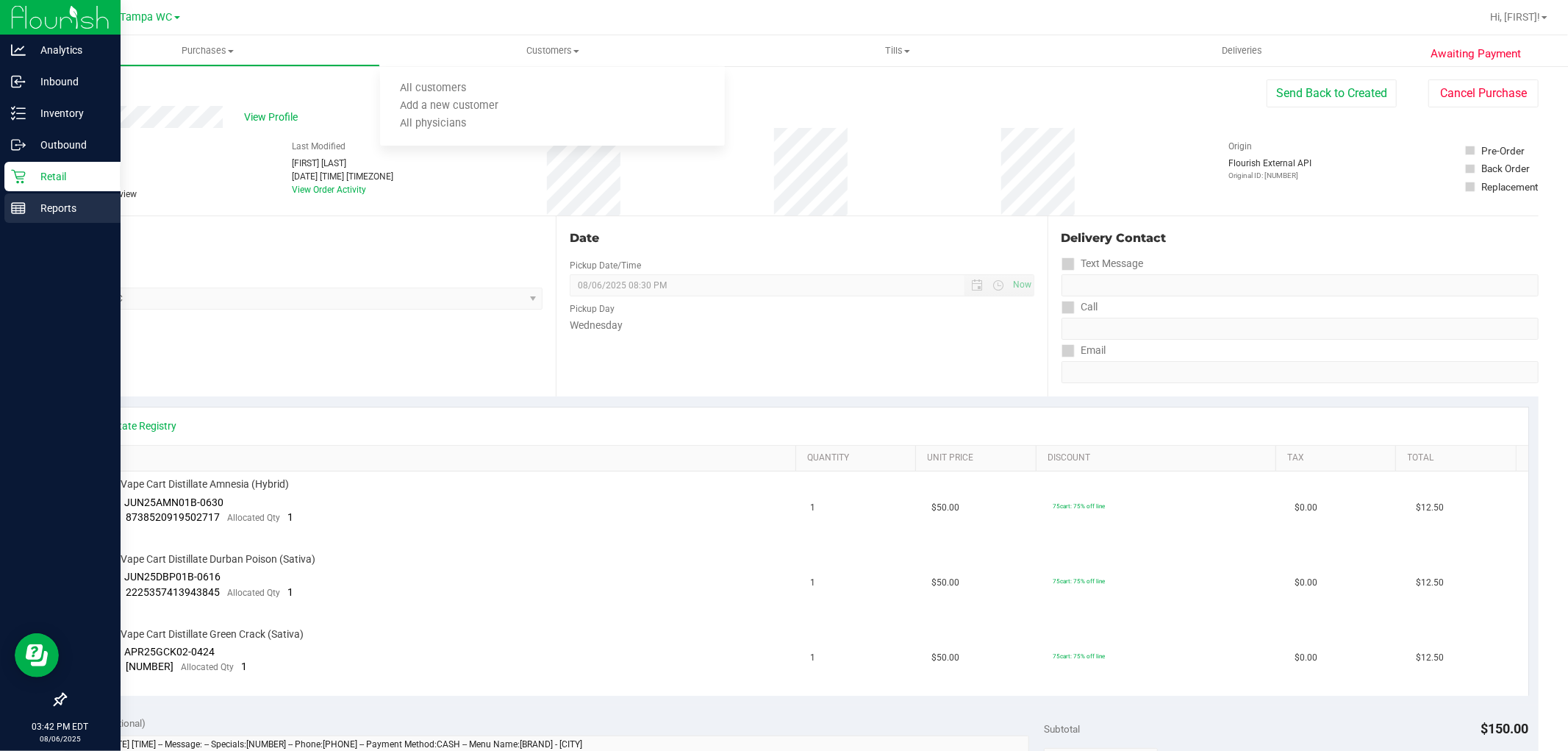 click 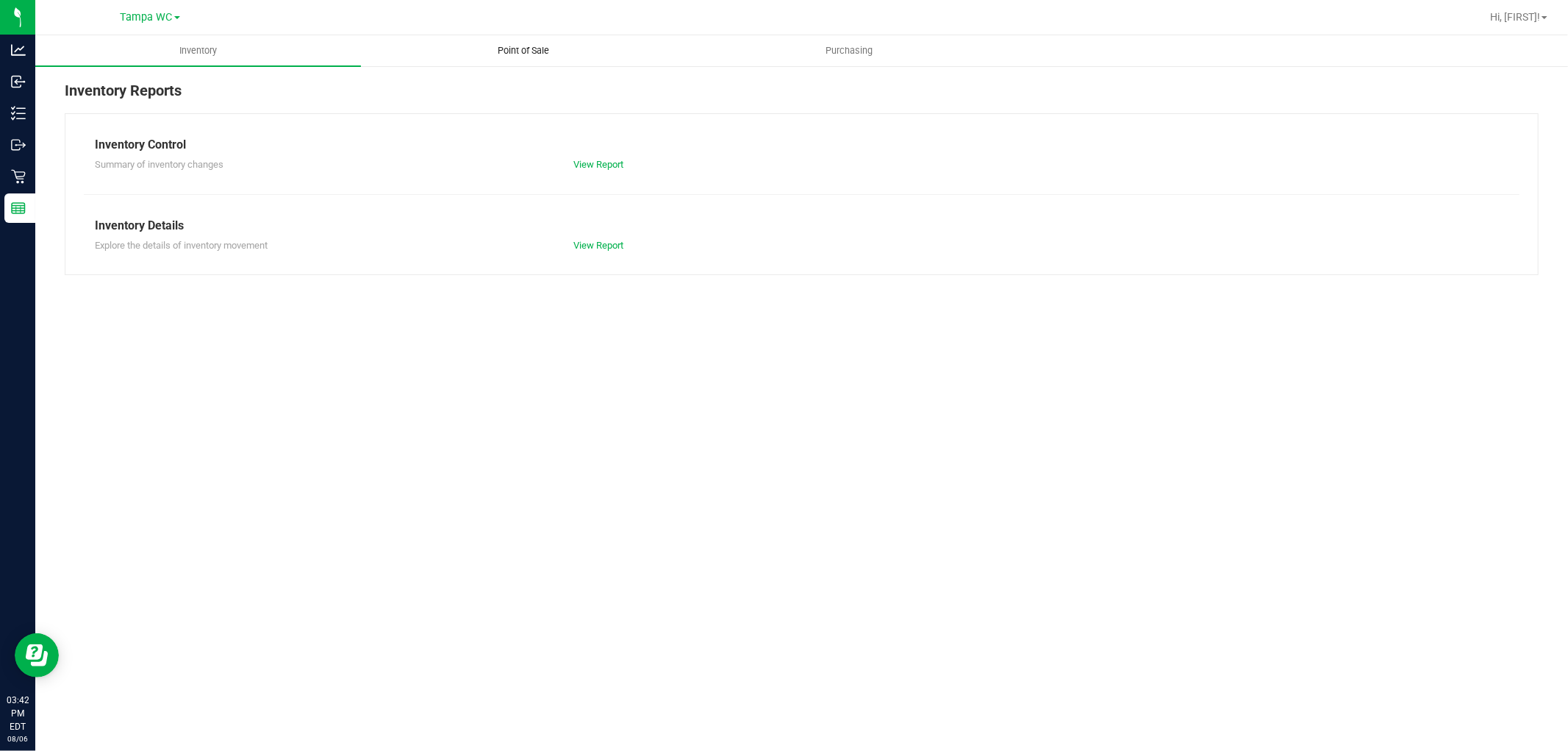 click on "Point of Sale" at bounding box center [523, 51] 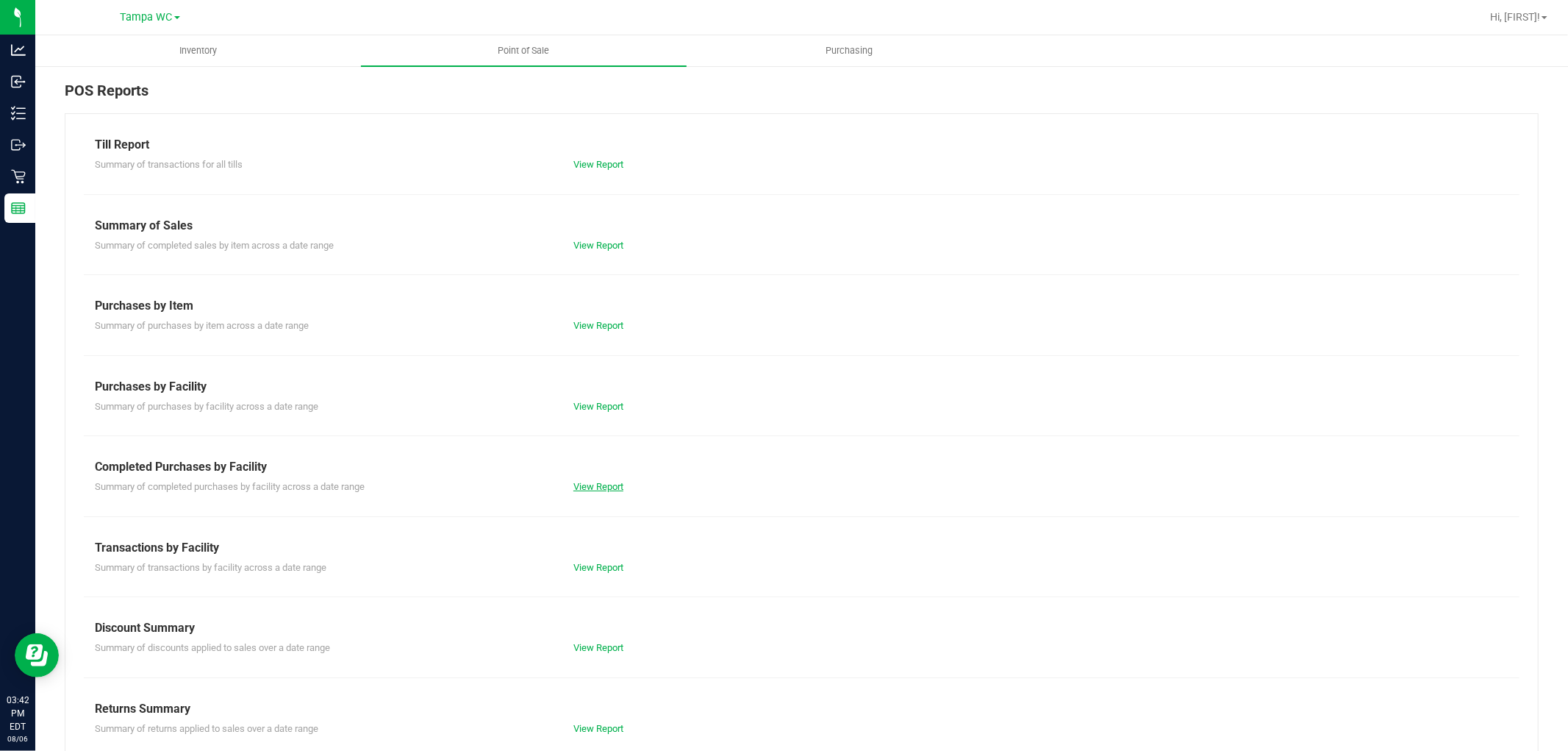 click on "View Report" at bounding box center (598, 486) 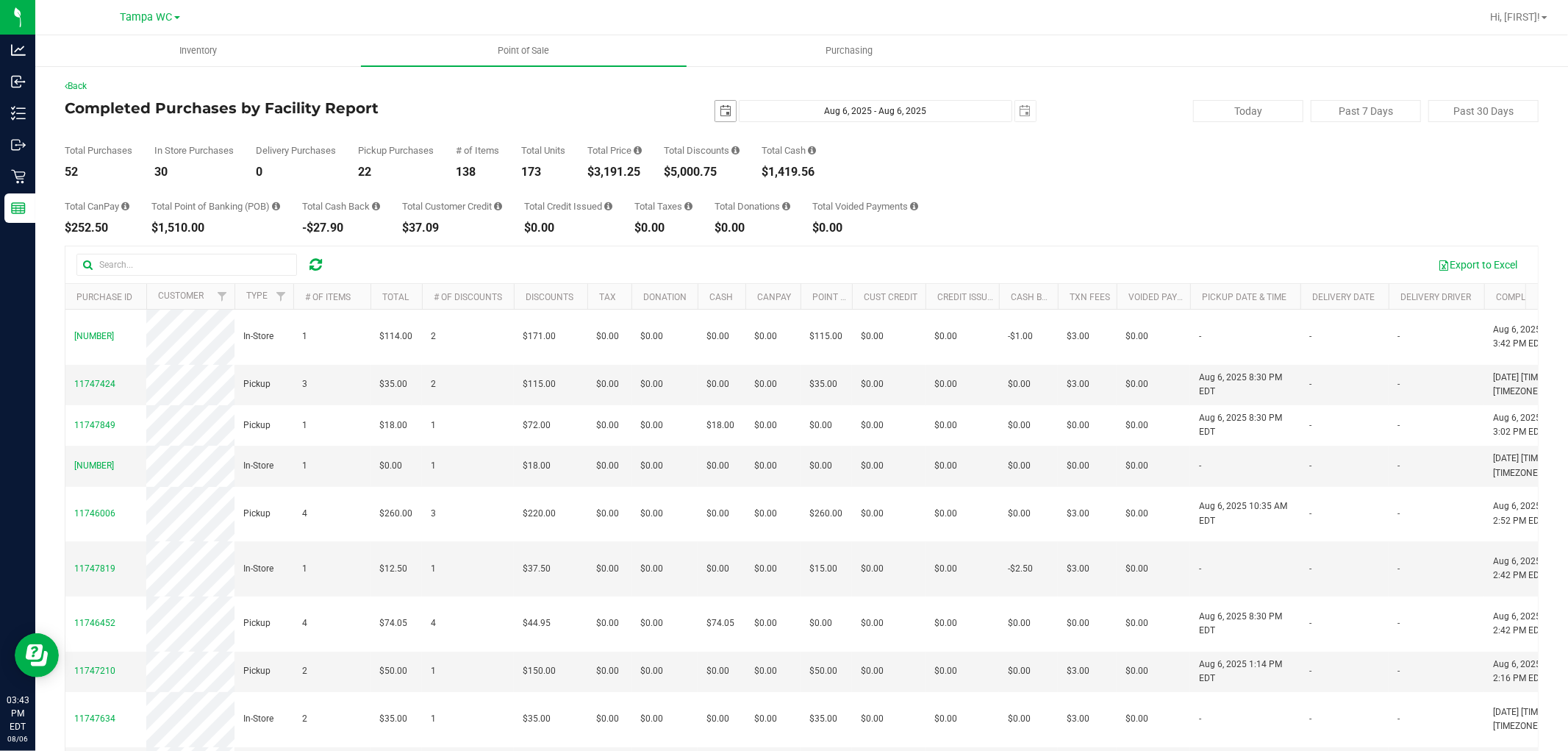 click at bounding box center [726, 111] 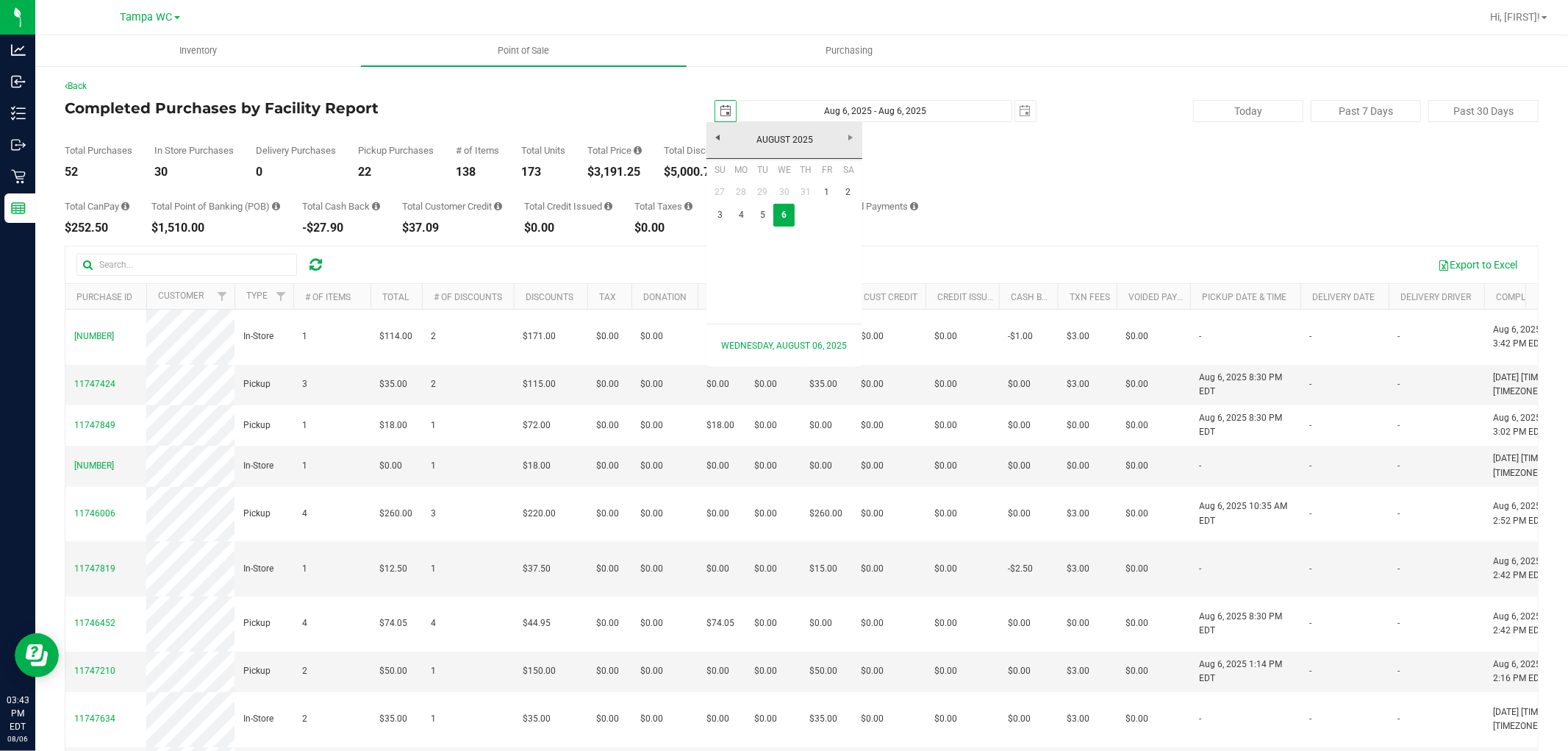 scroll, scrollTop: 0, scrollLeft: 37, axis: horizontal 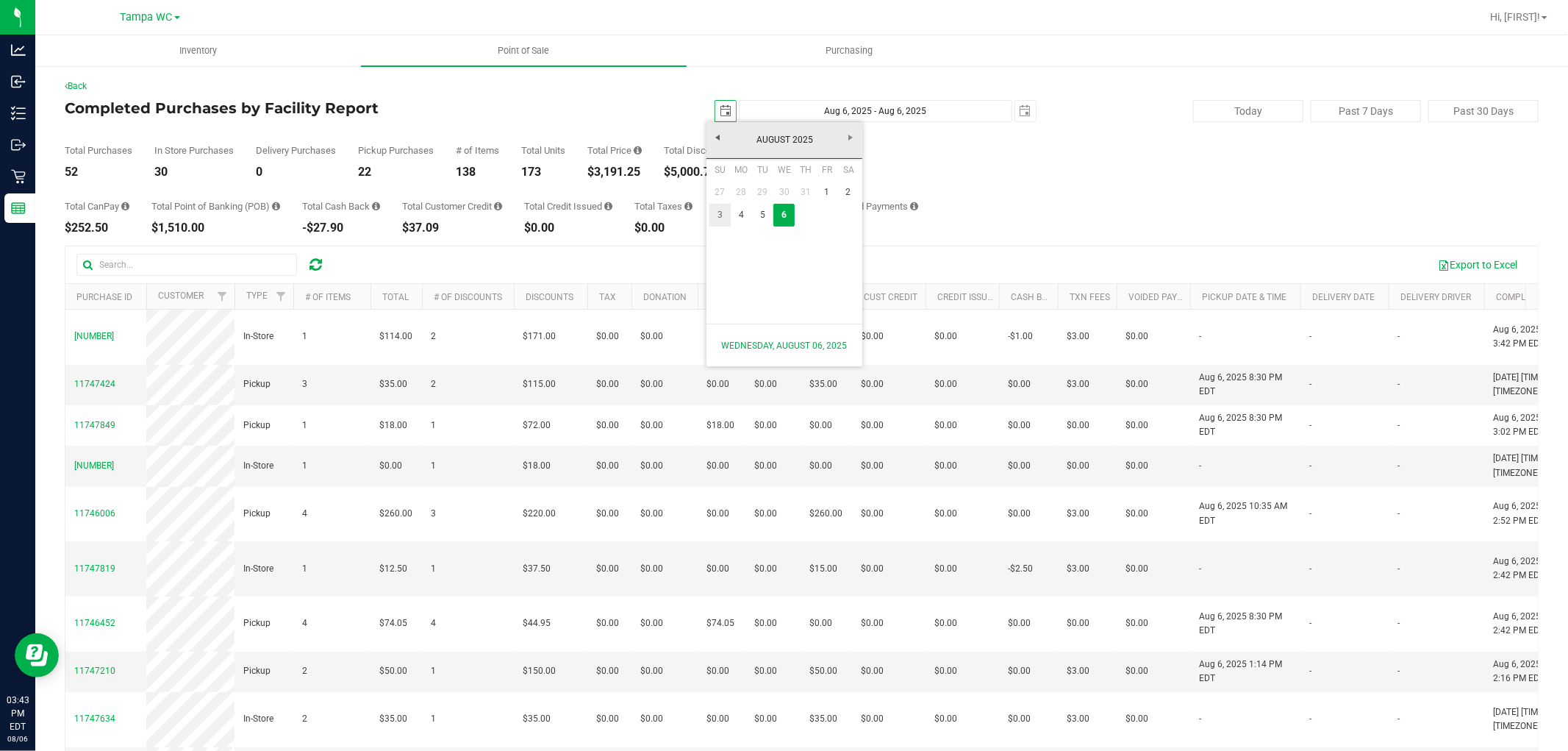 click on "3" at bounding box center (720, 215) 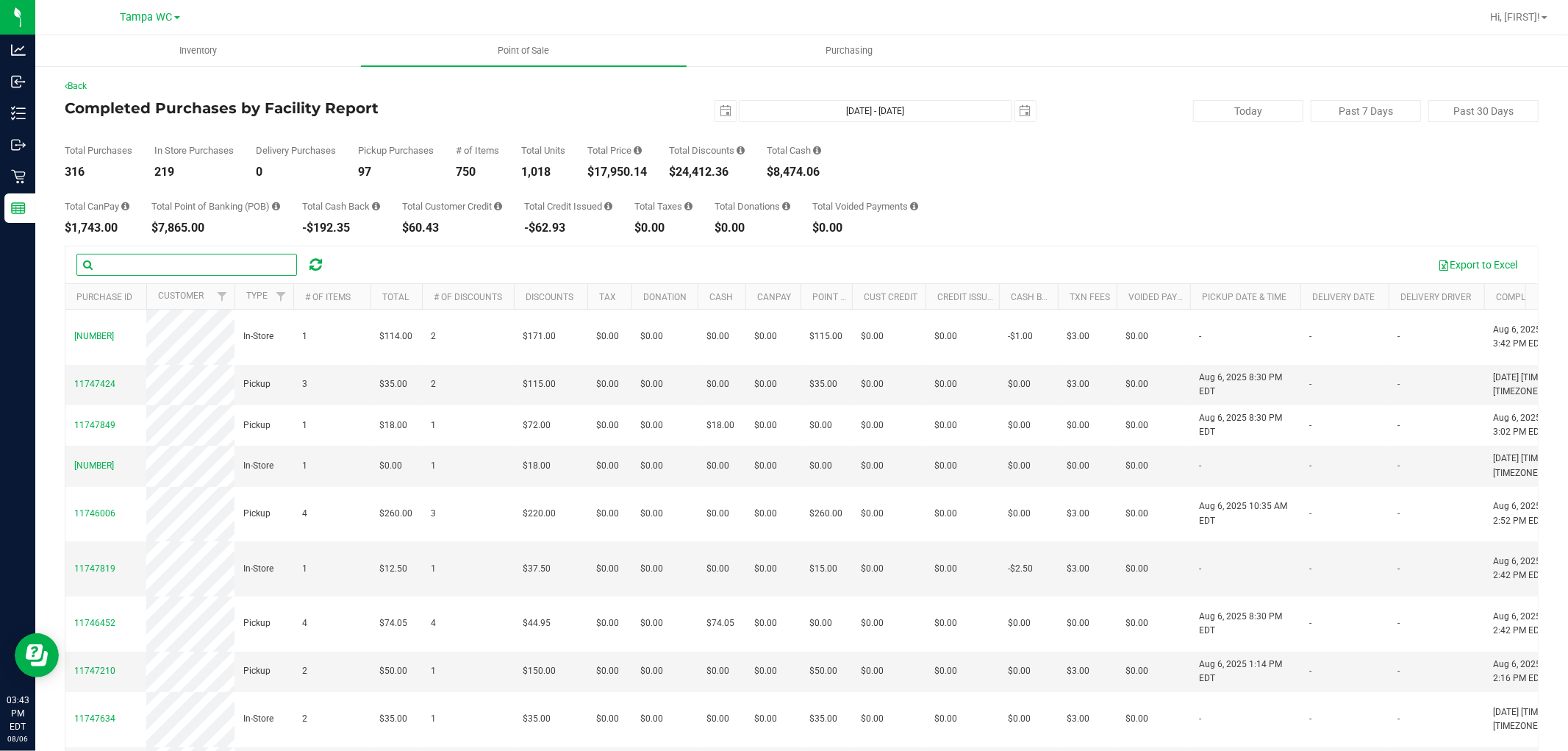 scroll, scrollTop: 0, scrollLeft: 0, axis: both 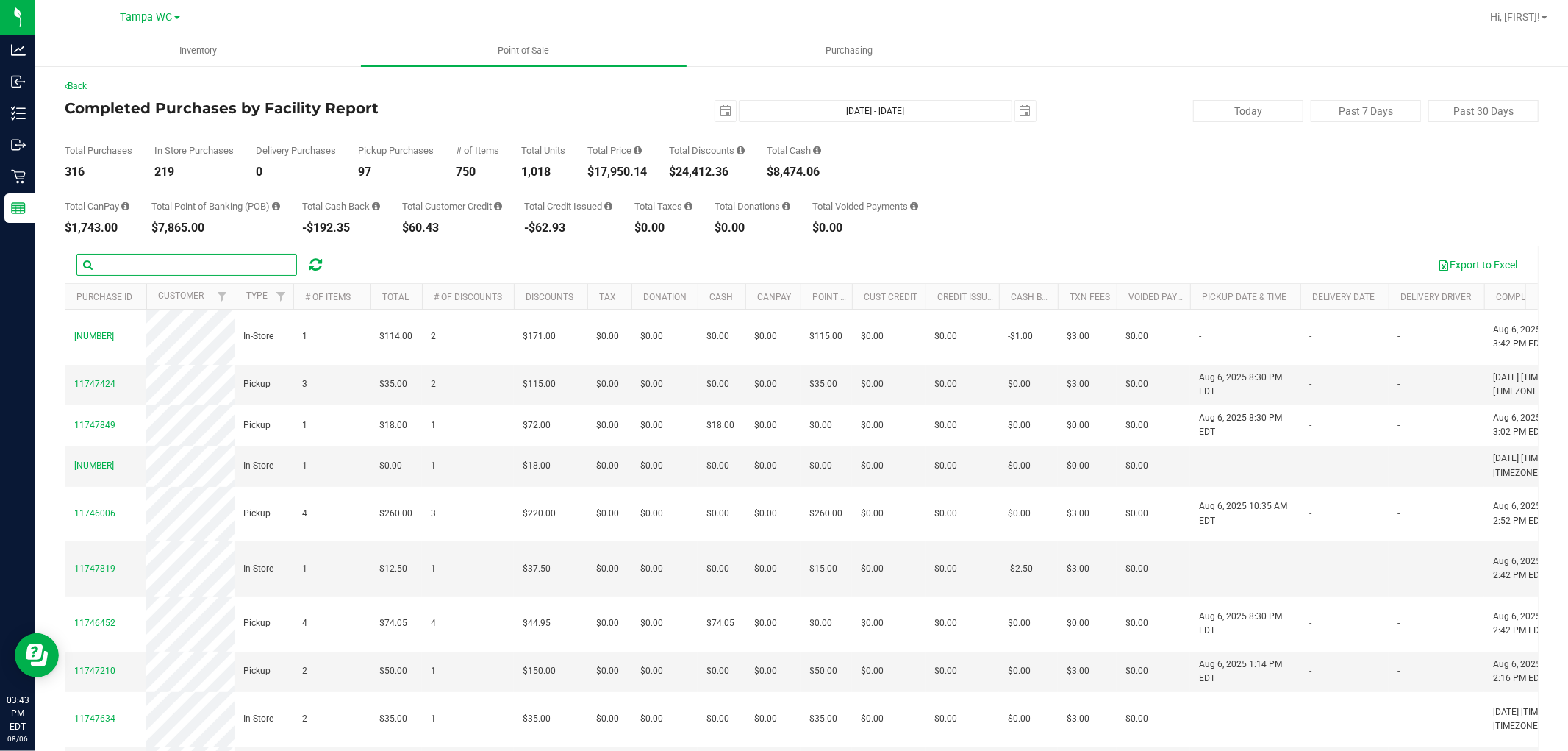 click at bounding box center [187, 265] 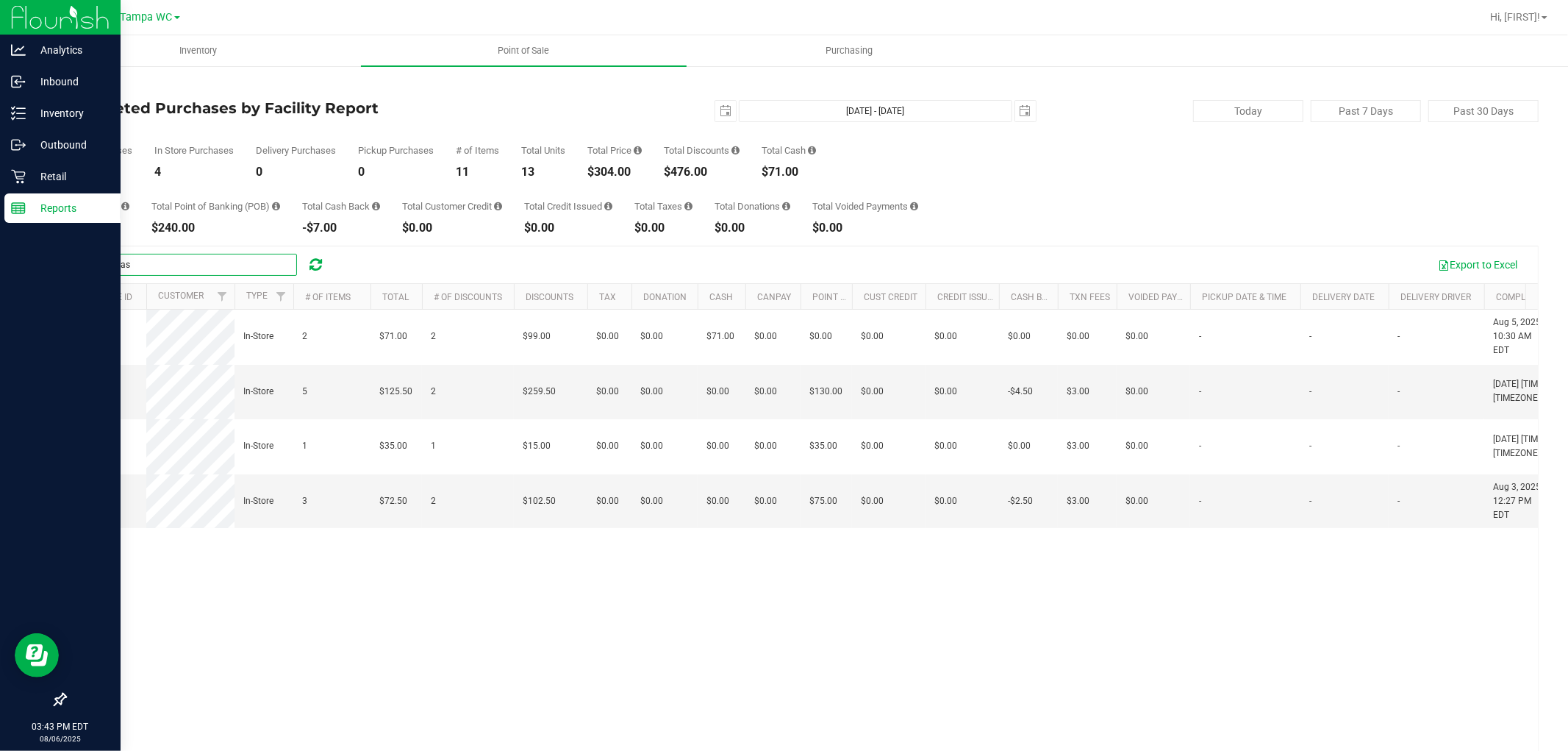 drag, startPoint x: 160, startPoint y: 255, endPoint x: 0, endPoint y: 246, distance: 160.25293 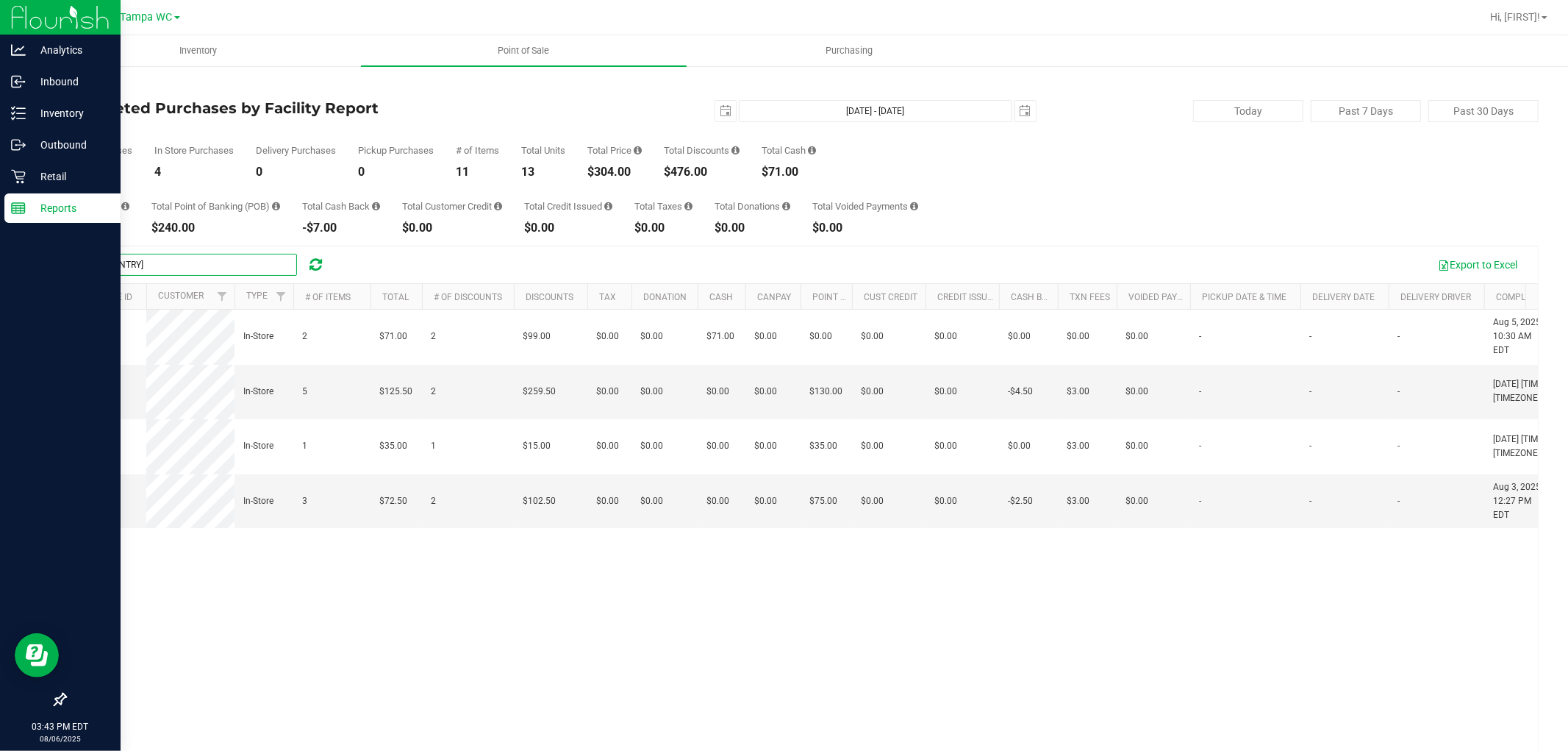type on "eug" 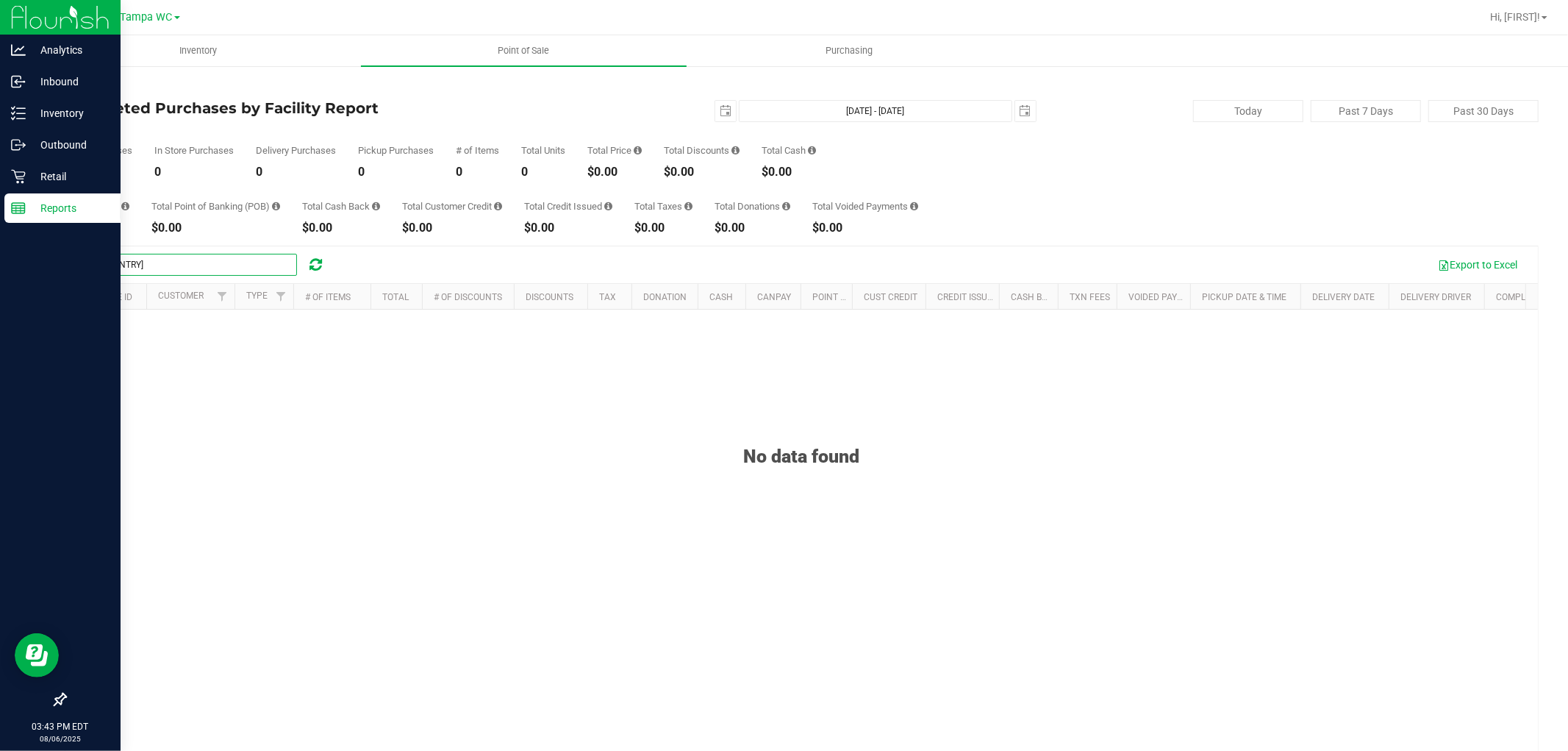 drag, startPoint x: 123, startPoint y: 257, endPoint x: 1, endPoint y: 280, distance: 124.1491 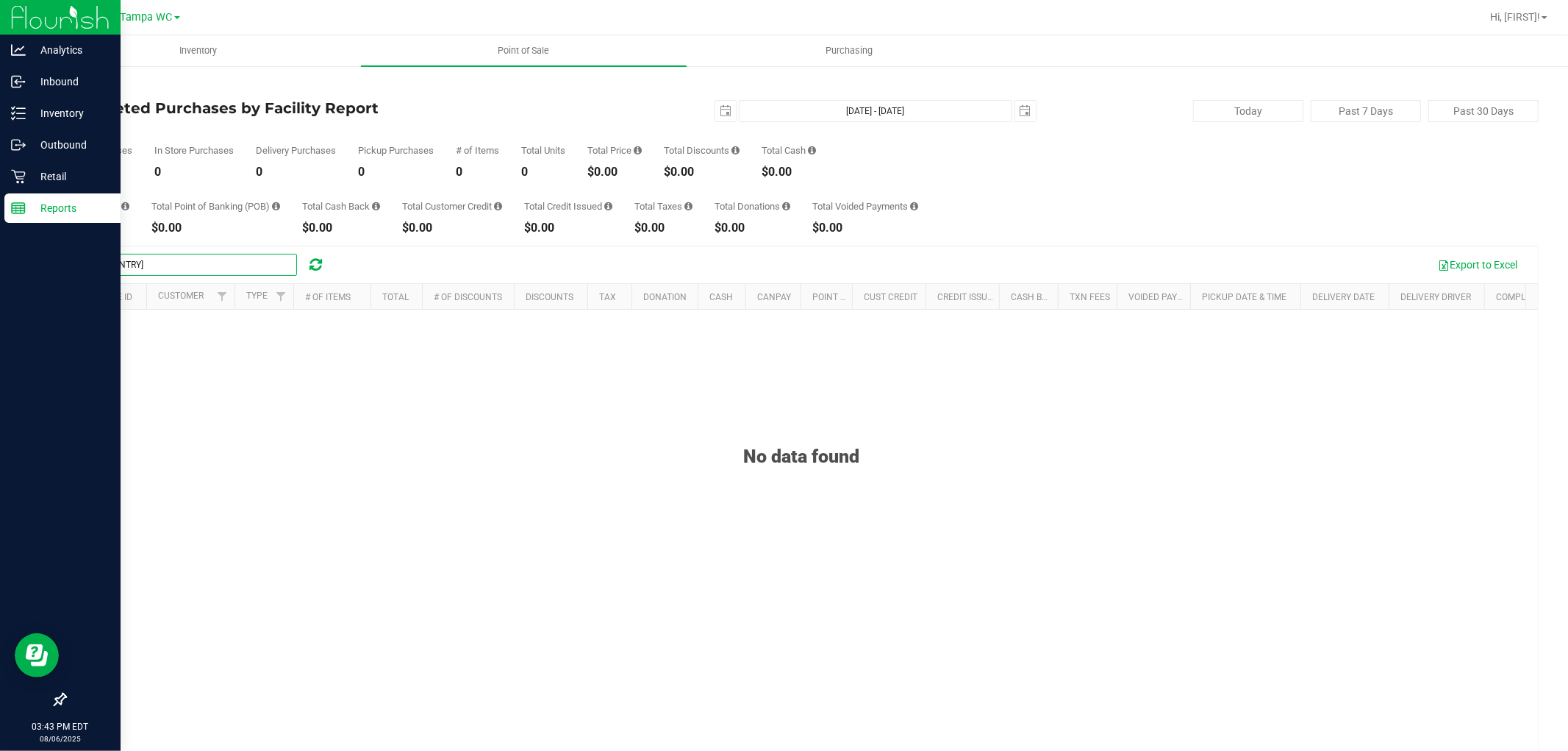 click on "Analytics Inbound Inventory Outbound Retail Reports 03:43 PM EDT 08/06/2025  08/06   Tampa WC   Hi, Jalen!
Inventory
Point of Sale
Purchasing
Back
Completed Purchases by Facility Report
2025-08-03
Aug 3, 2025 - Aug 6, 2025
2025-08-06
Today
Past 7 Days" at bounding box center [784, 375] 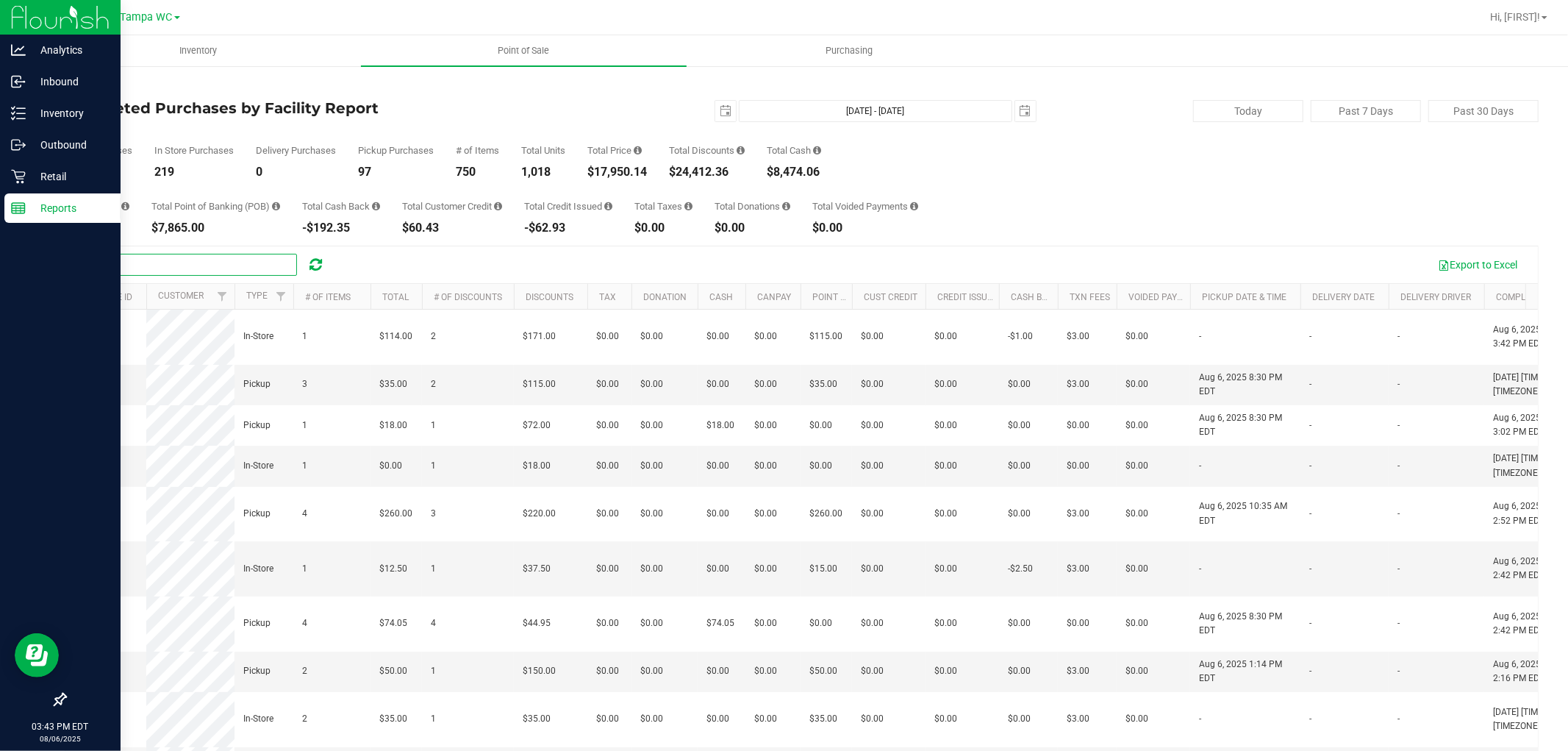type on "gene" 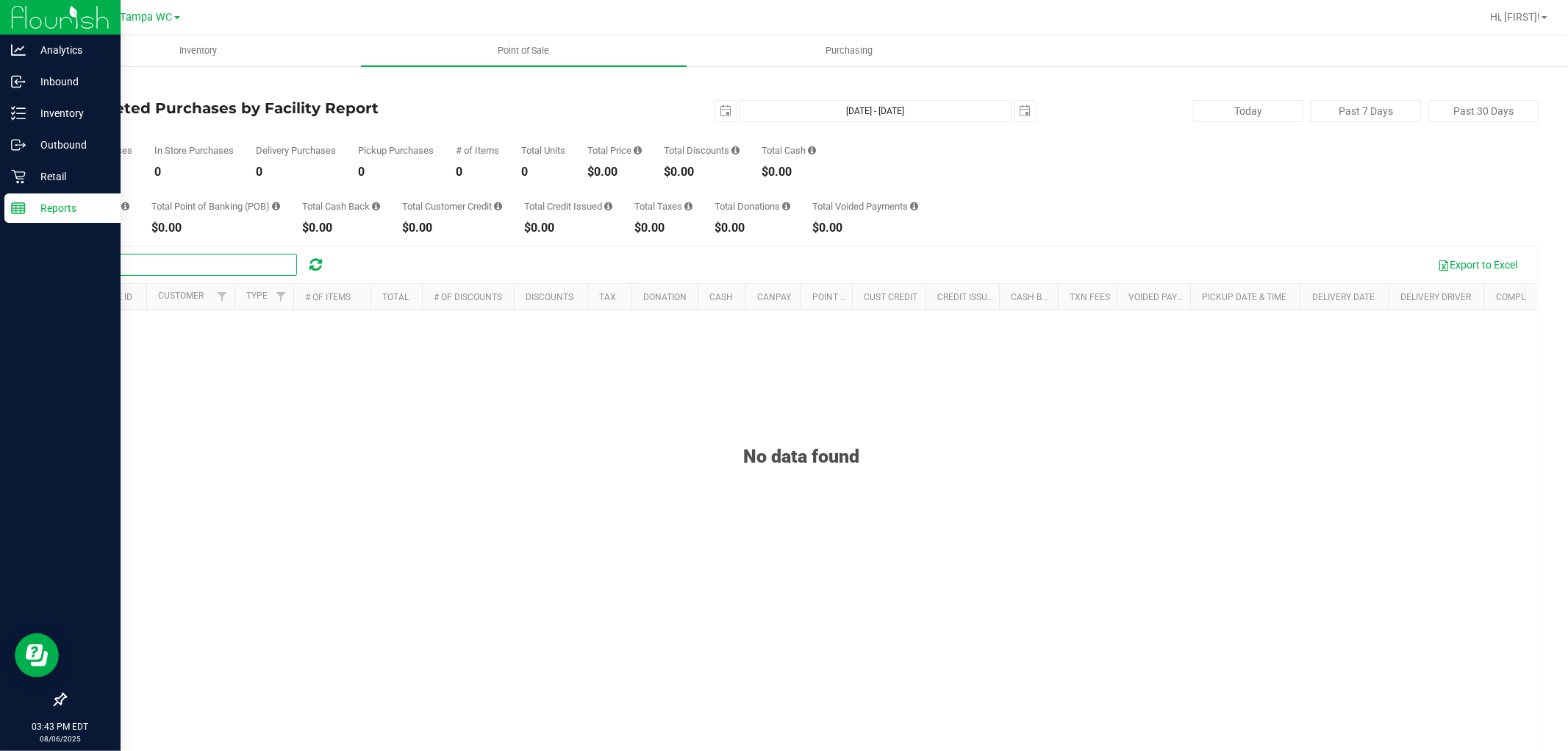drag, startPoint x: 207, startPoint y: 268, endPoint x: 0, endPoint y: 259, distance: 207.1956 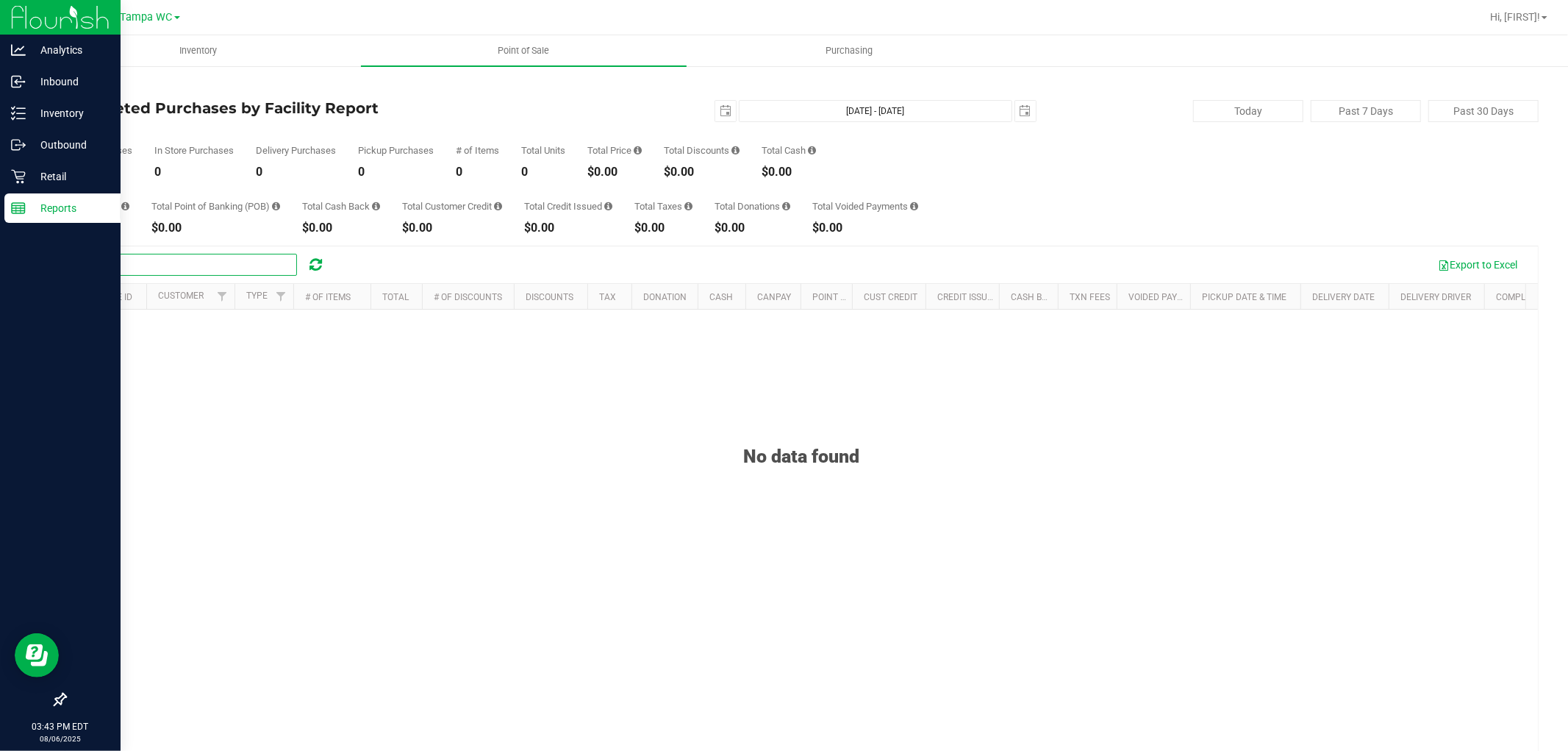 click on "Analytics Inbound Inventory Outbound Retail Reports 03:43 PM EDT 08/06/2025  08/06   Tampa WC   Hi, Jalen!
Inventory
Point of Sale
Purchasing
Back
Completed Purchases by Facility Report
2025-08-03
Aug 3, 2025 - Aug 6, 2025
2025-08-06
Today
Past 7 Days" at bounding box center [784, 375] 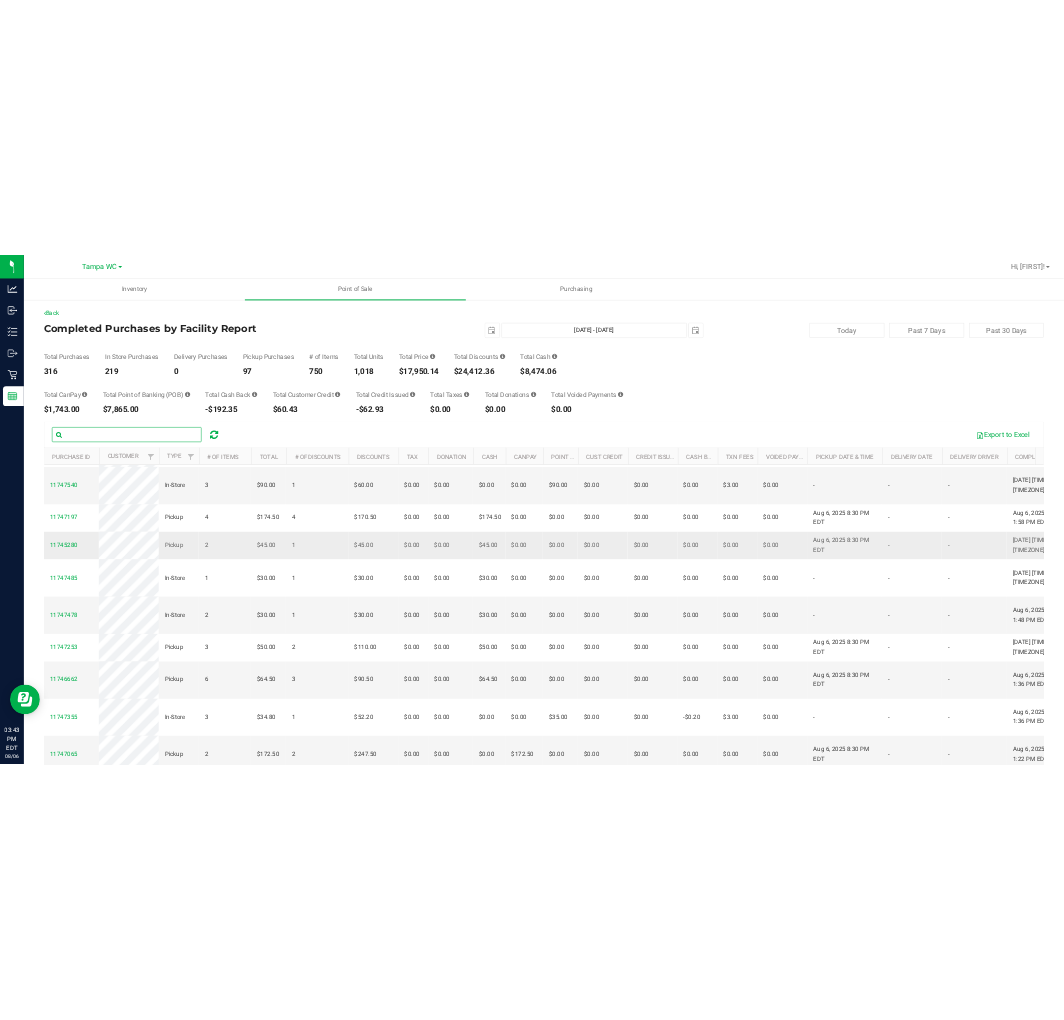 scroll, scrollTop: 888, scrollLeft: 0, axis: vertical 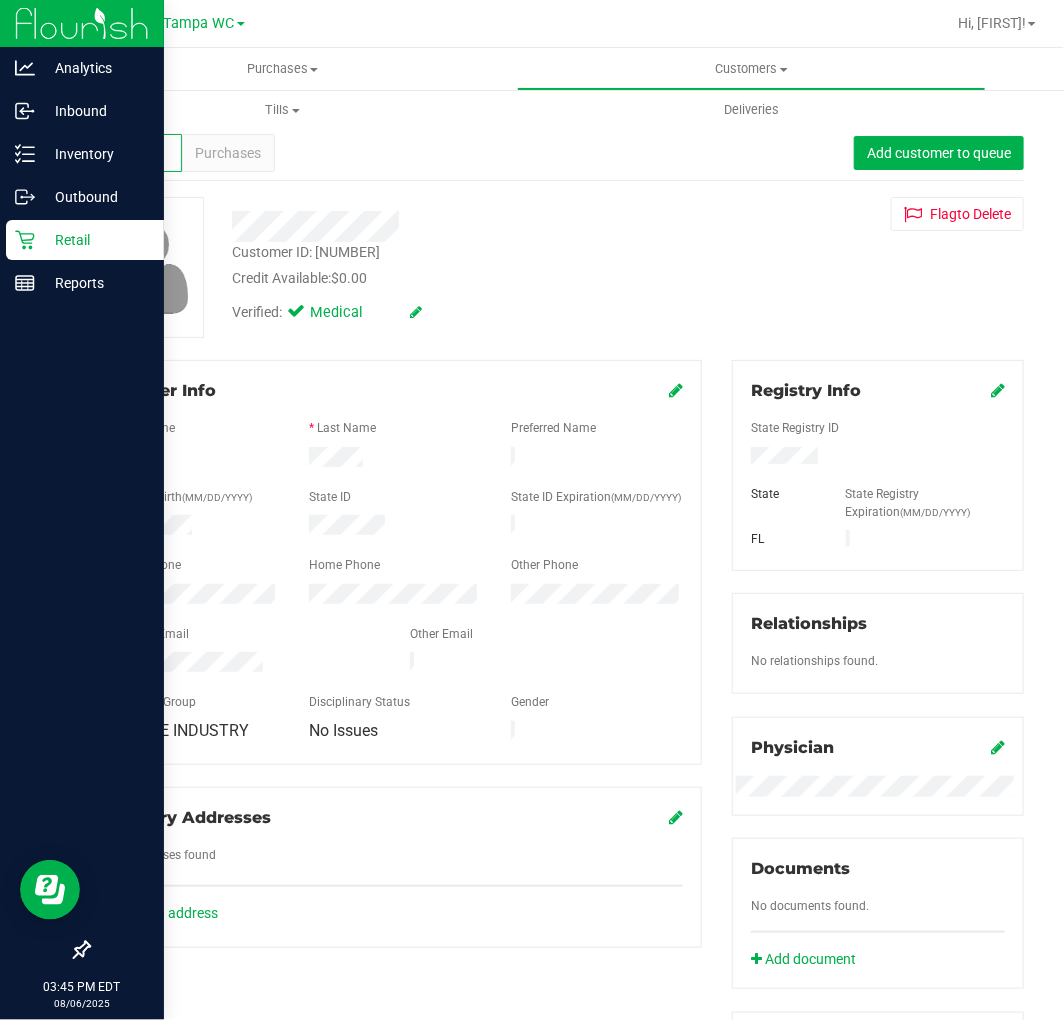 click on "Retail" at bounding box center (95, 240) 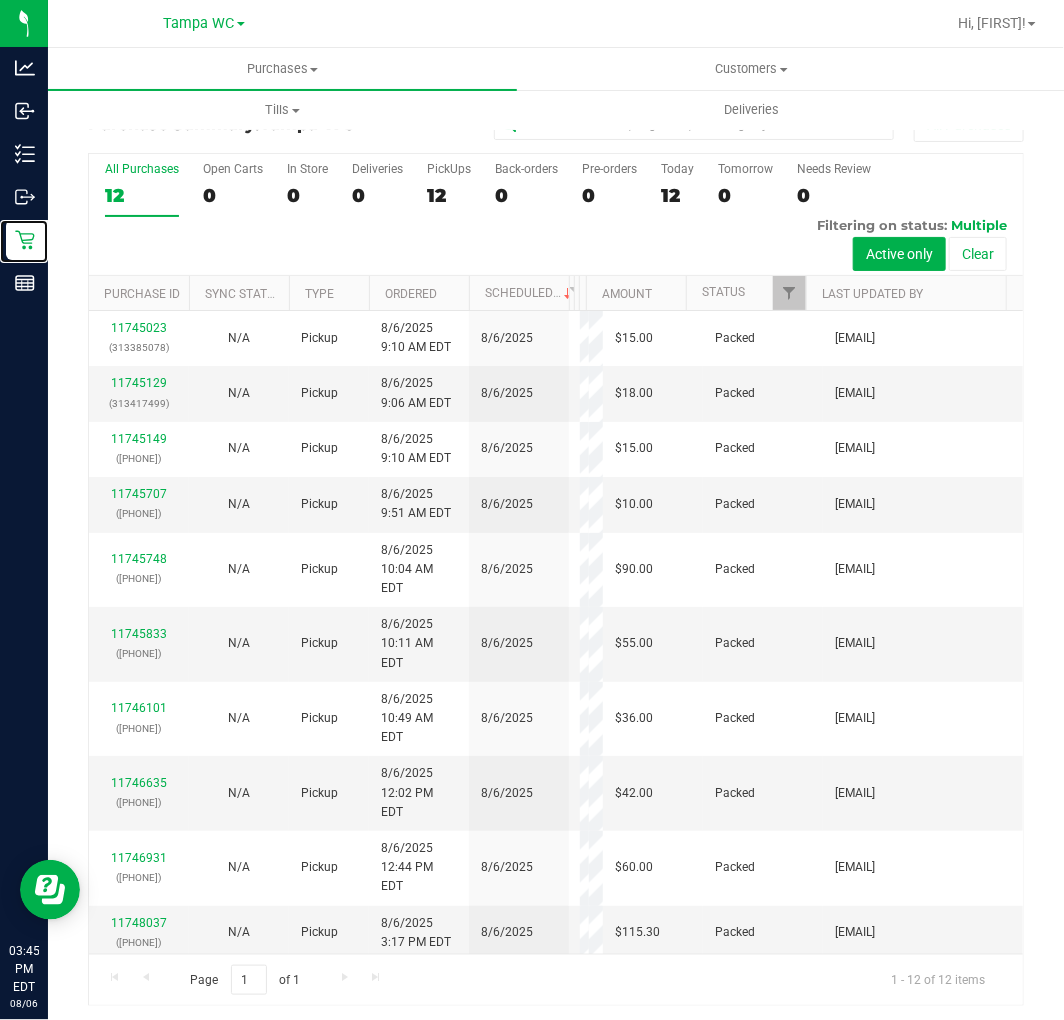 scroll, scrollTop: 42, scrollLeft: 0, axis: vertical 